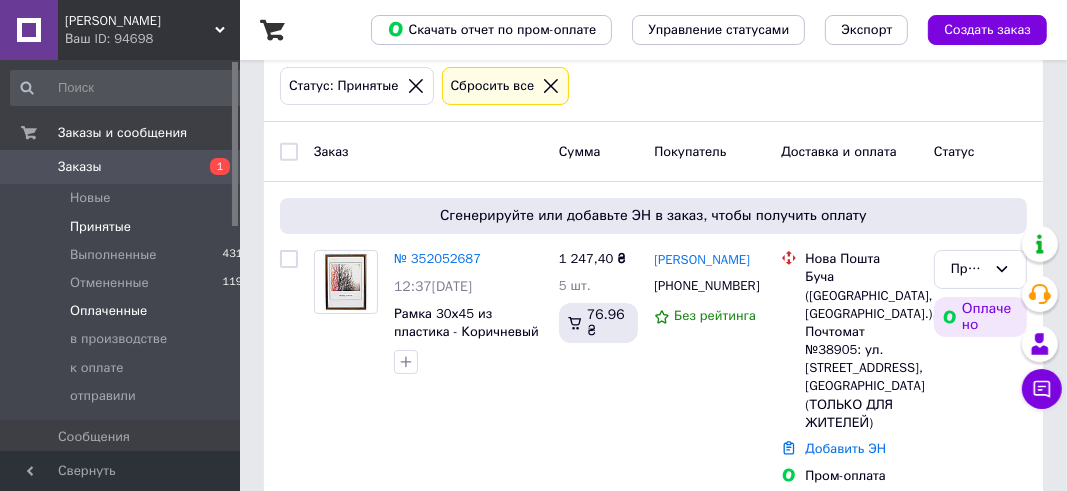 scroll, scrollTop: 106, scrollLeft: 0, axis: vertical 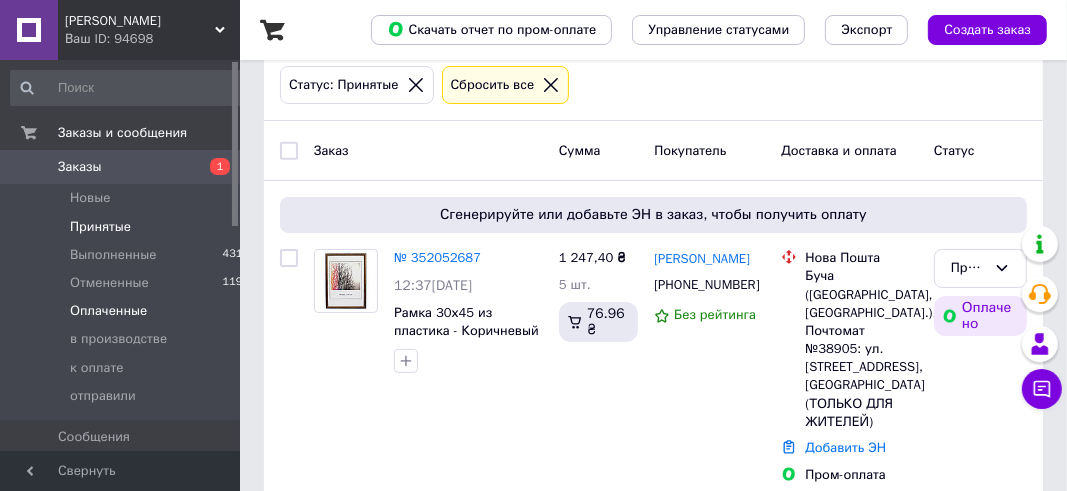 click on "Оплаченные" at bounding box center [108, 311] 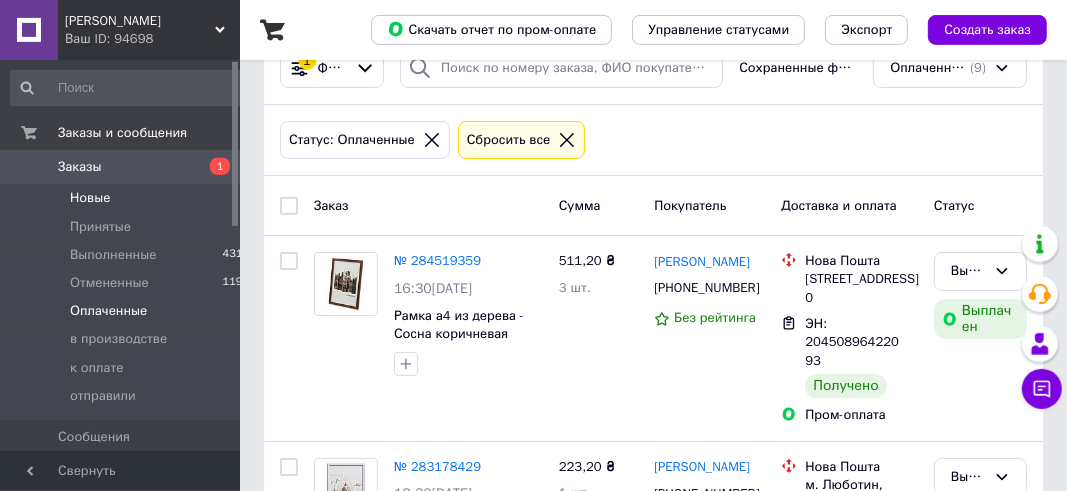 scroll, scrollTop: 105, scrollLeft: 0, axis: vertical 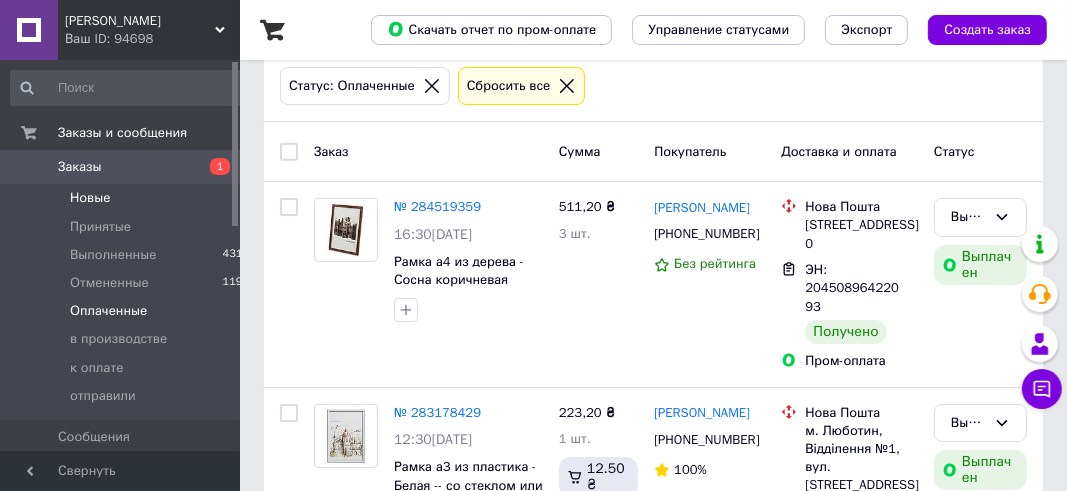 click on "Новые" at bounding box center (90, 198) 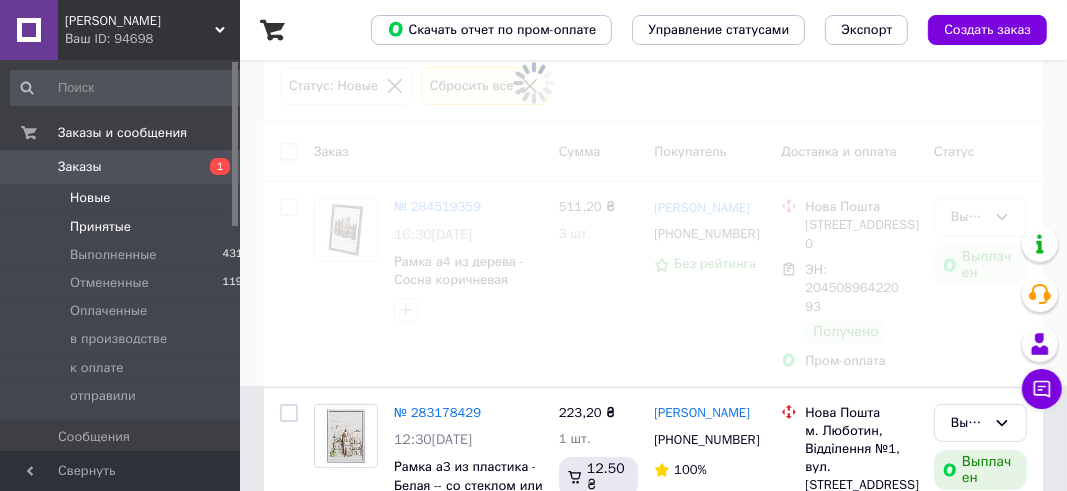 scroll, scrollTop: 0, scrollLeft: 0, axis: both 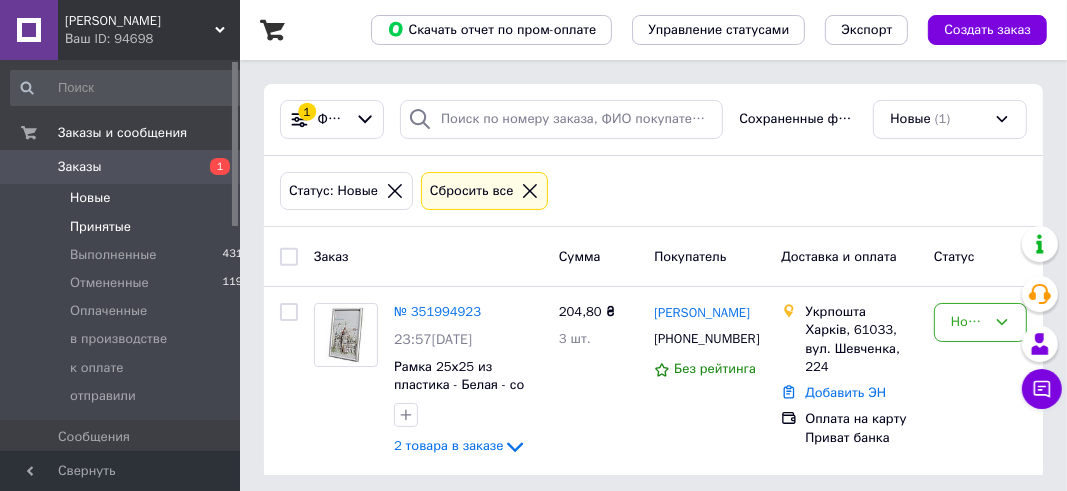click on "Принятые" at bounding box center (100, 227) 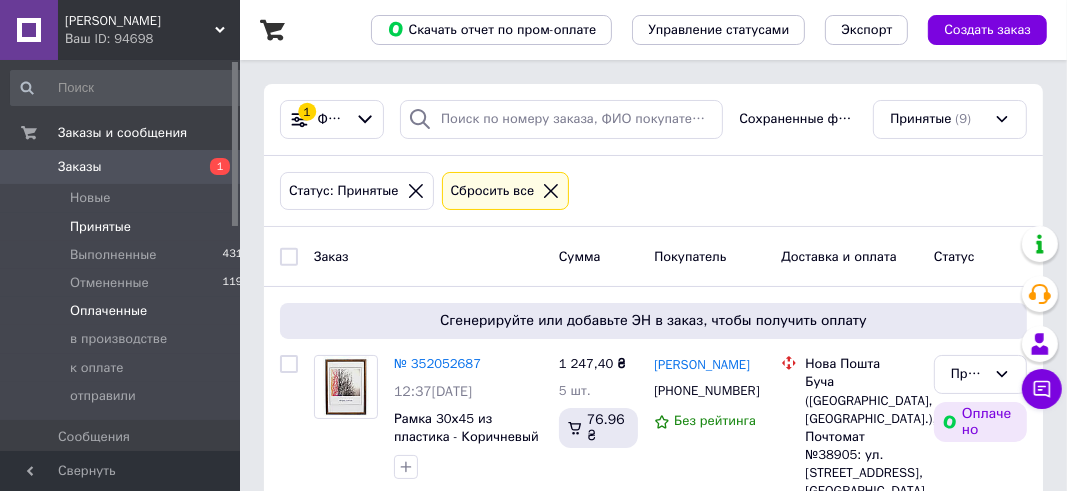click on "Оплаченные" at bounding box center [108, 311] 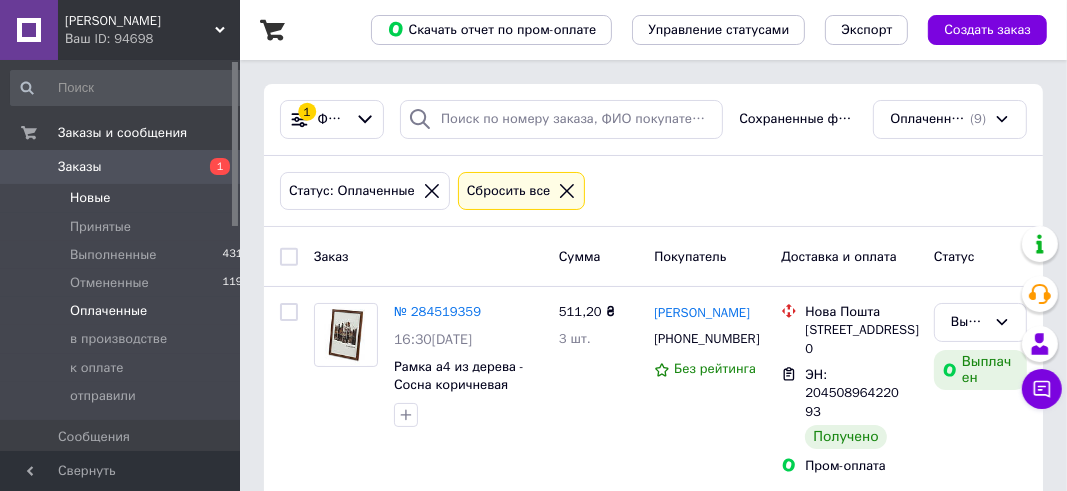 click on "Новые" at bounding box center [90, 198] 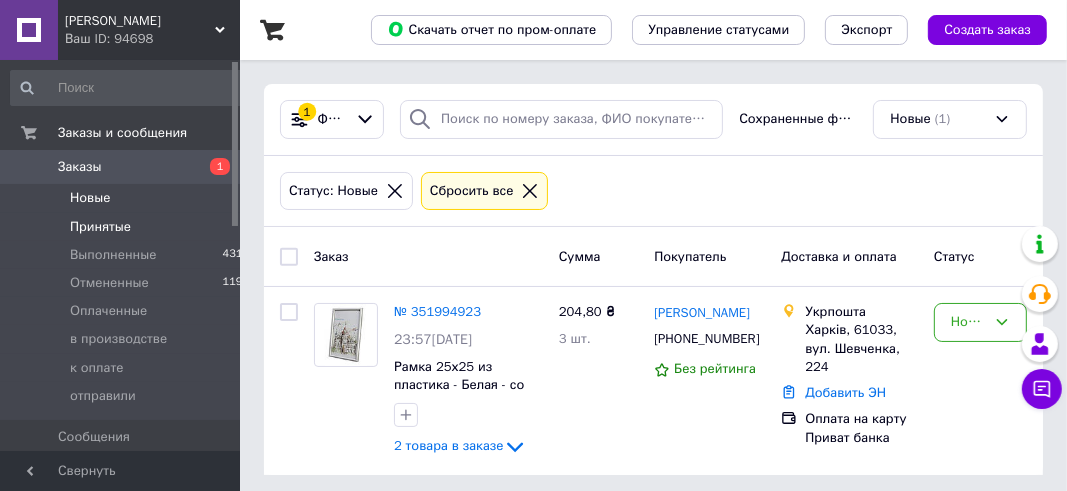 click on "Принятые" at bounding box center [100, 227] 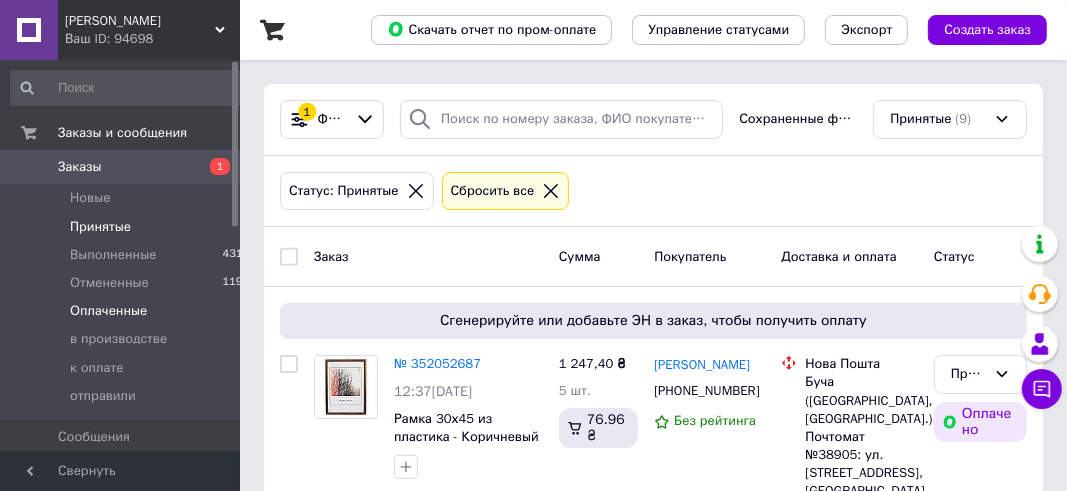 click on "Оплаченные" at bounding box center (108, 311) 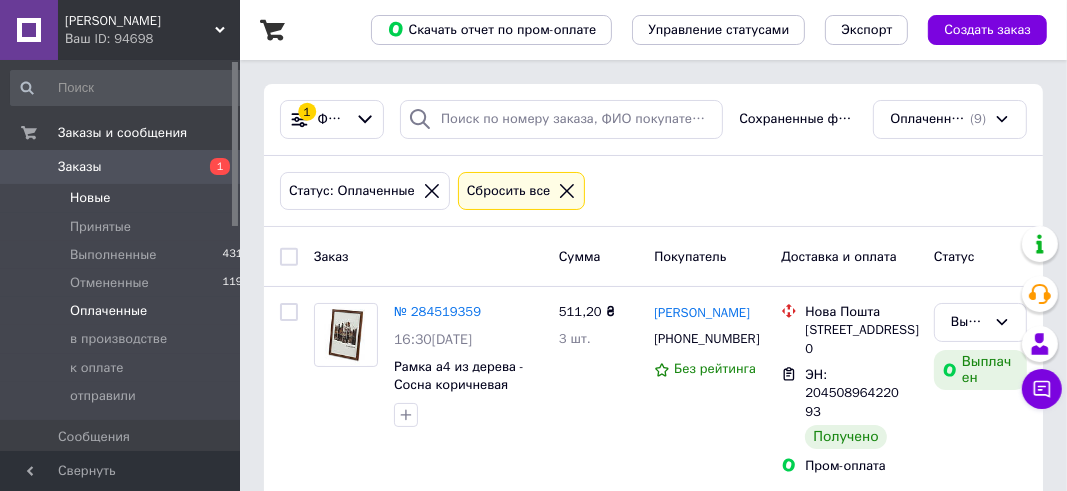 click on "Новые" at bounding box center [90, 198] 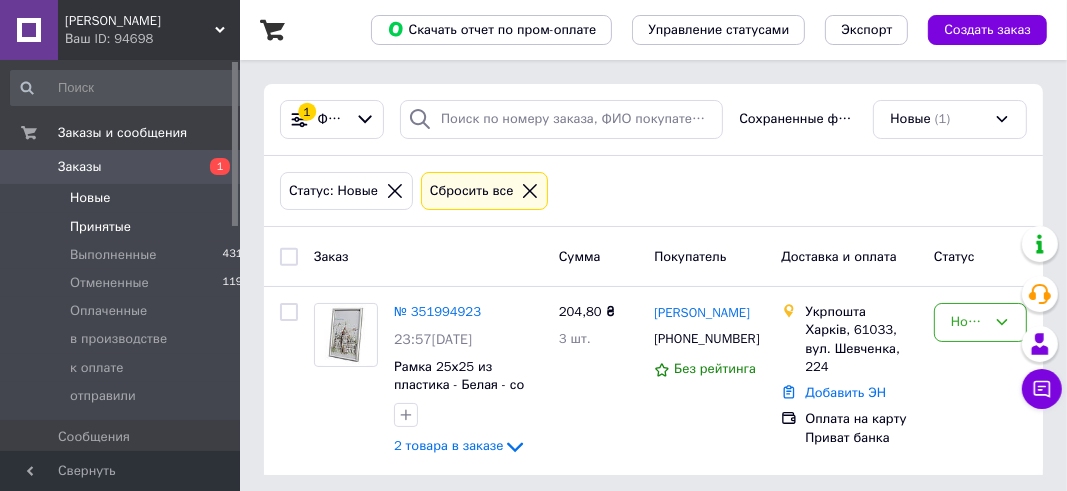 click on "Принятые" at bounding box center (100, 227) 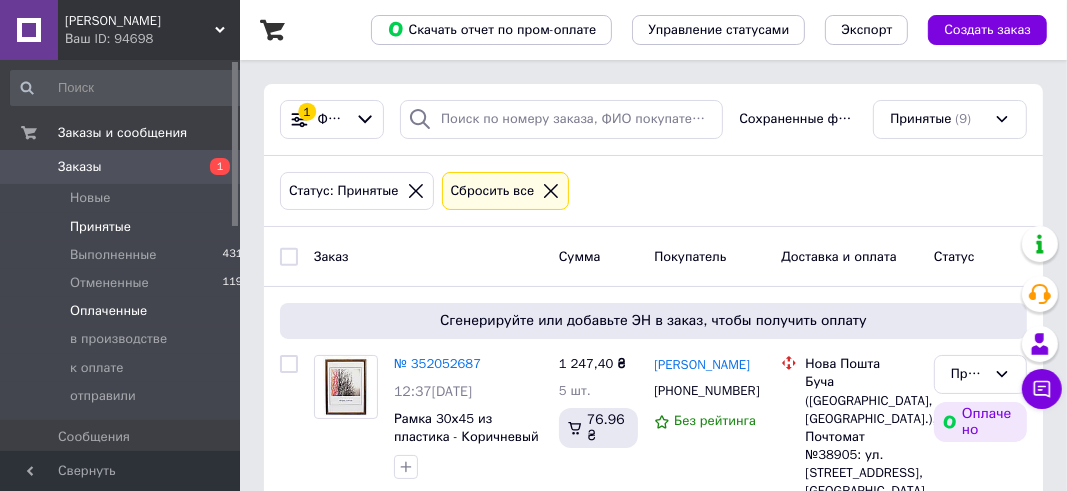click on "Оплаченные" at bounding box center [108, 311] 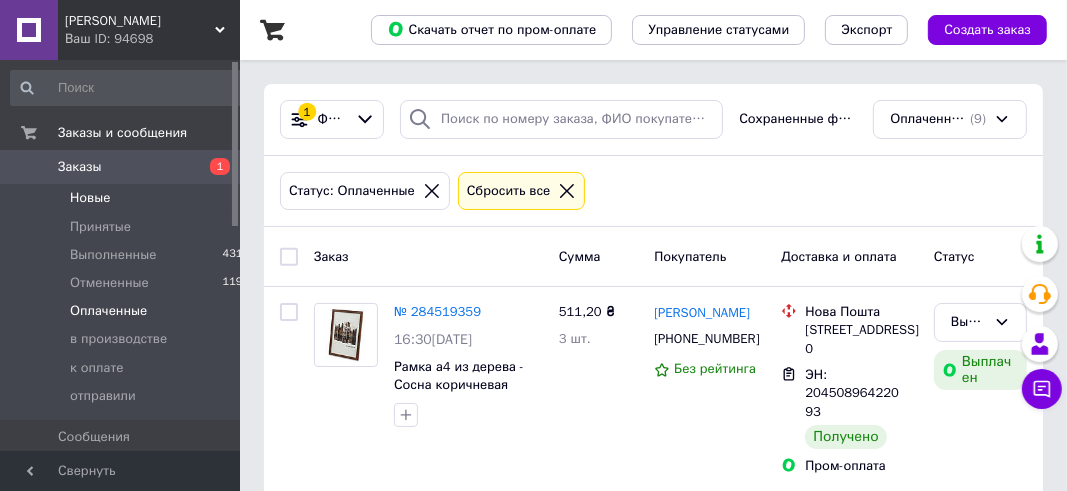 click on "Новые" at bounding box center [90, 198] 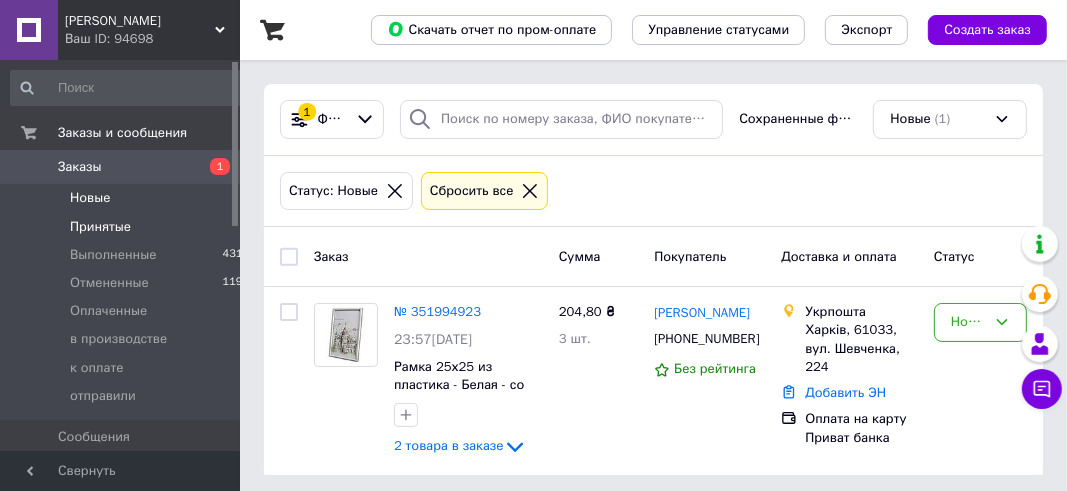 click on "Принятые" at bounding box center (100, 227) 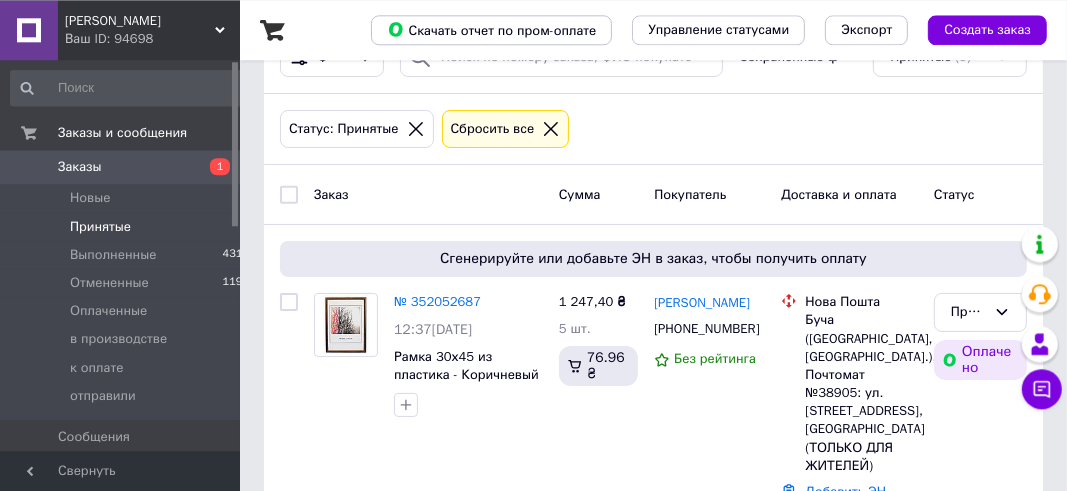 scroll, scrollTop: 316, scrollLeft: 0, axis: vertical 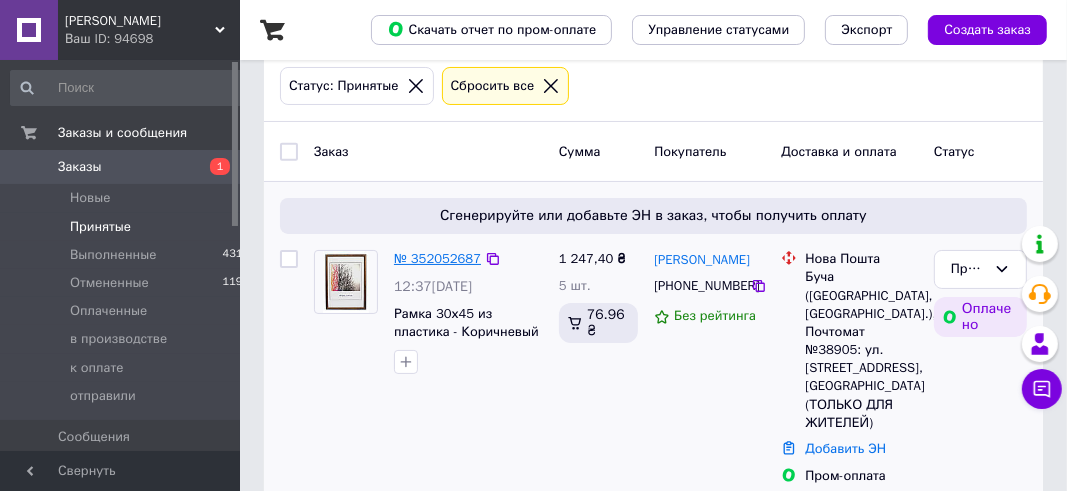 click on "№ 352052687" at bounding box center [437, 258] 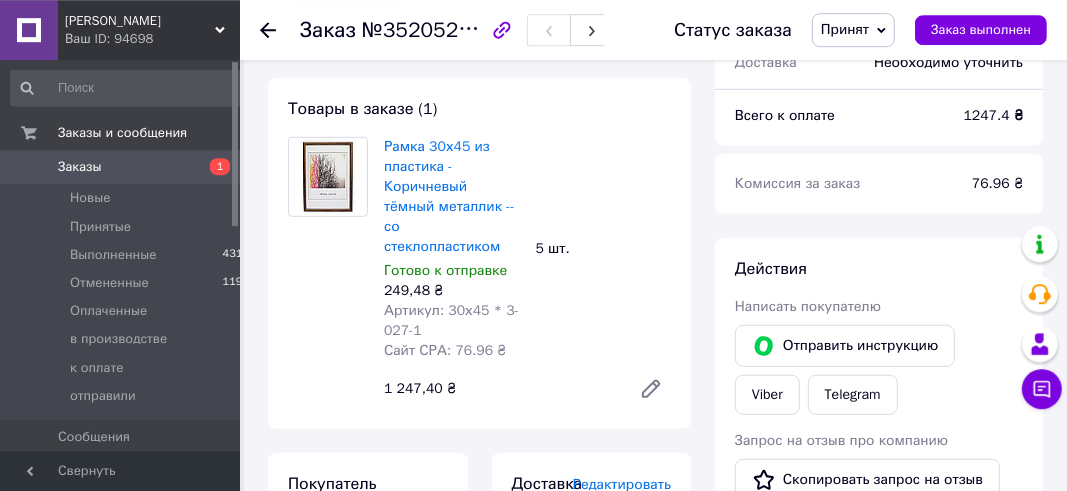 scroll, scrollTop: 739, scrollLeft: 0, axis: vertical 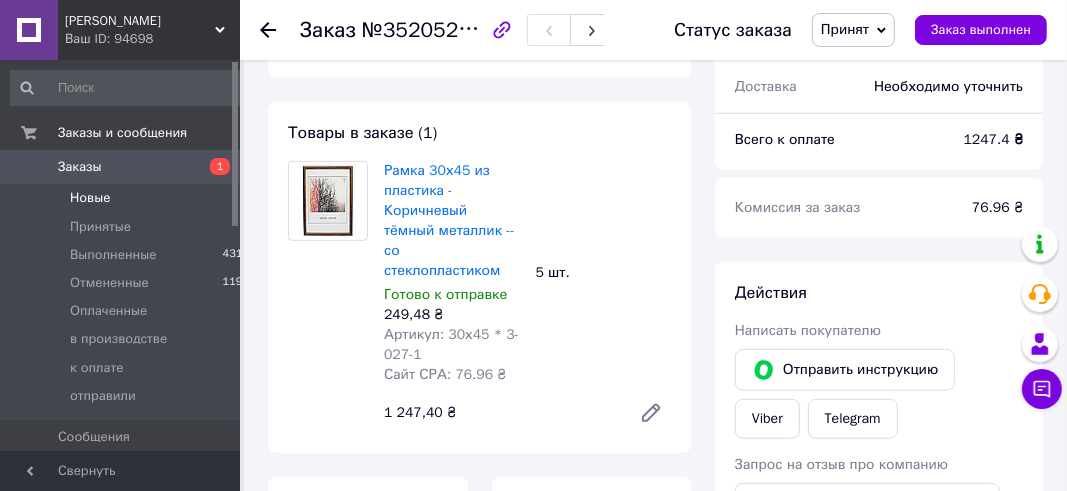 click on "Новые" at bounding box center (90, 198) 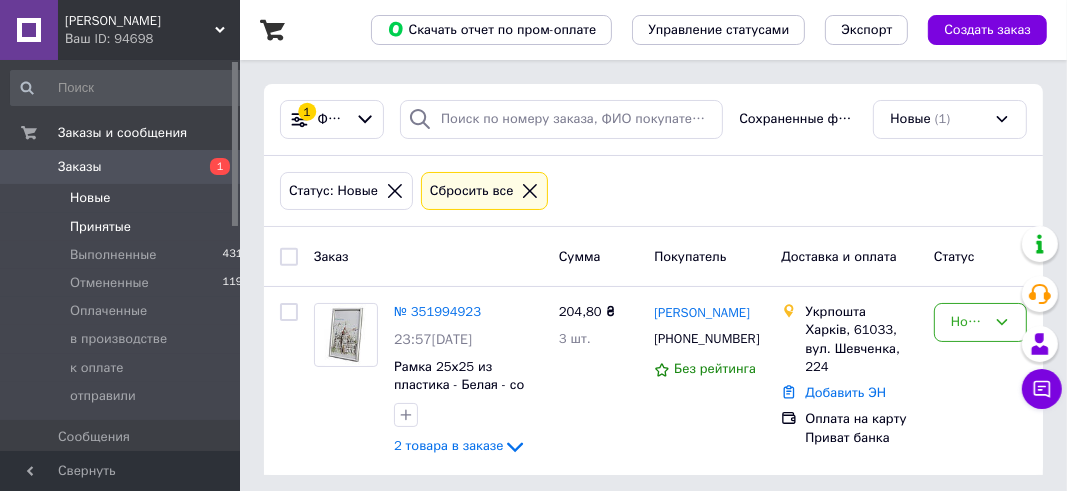 click on "Принятые" at bounding box center (100, 227) 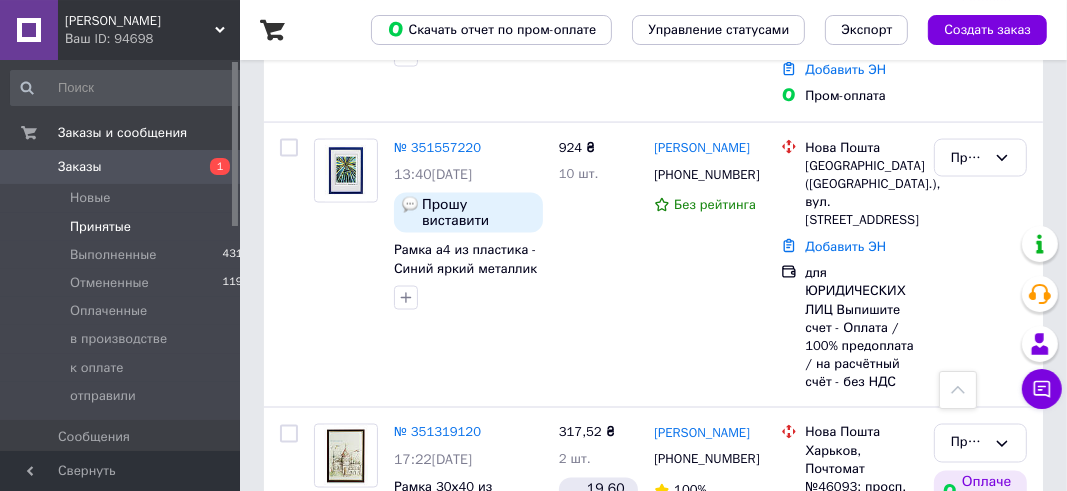 scroll, scrollTop: 2315, scrollLeft: 0, axis: vertical 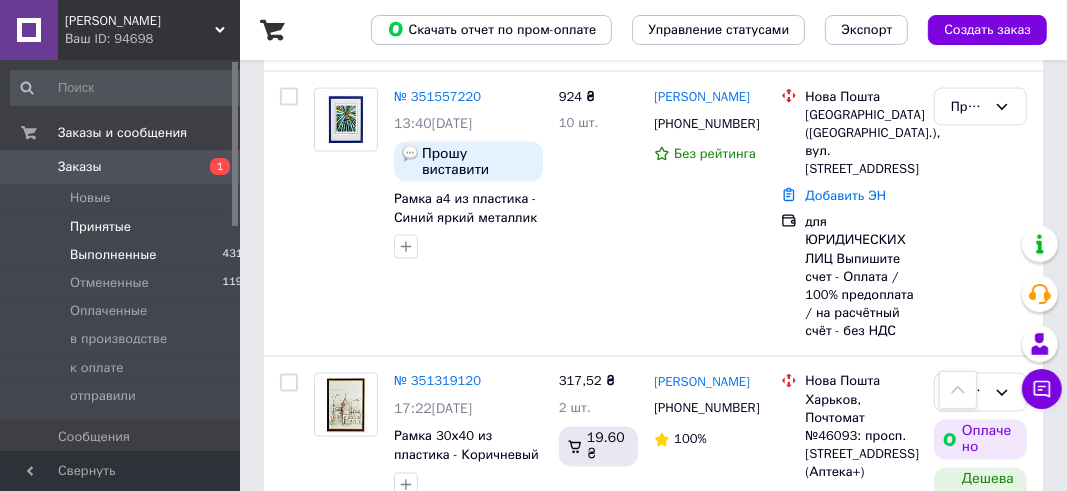 click on "Выполненные" at bounding box center (113, 255) 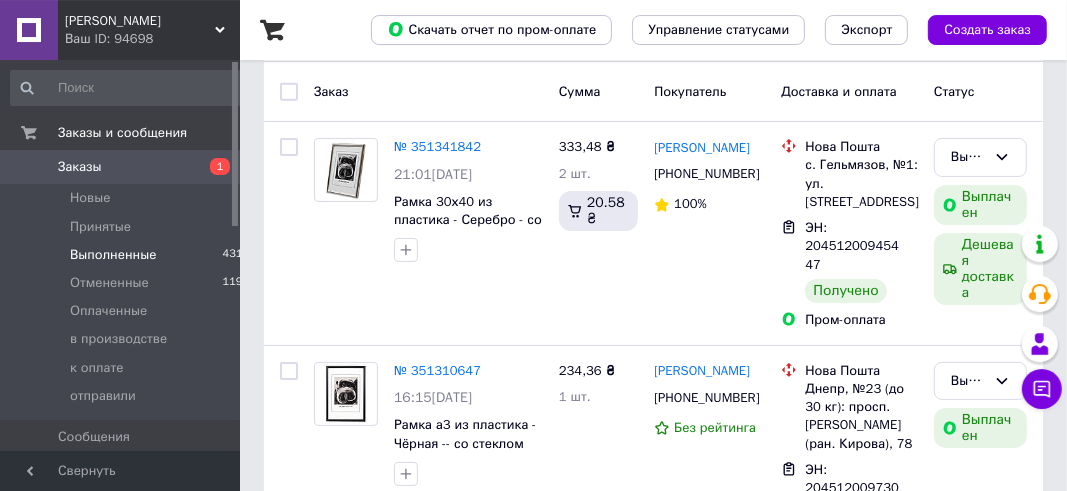 scroll, scrollTop: 211, scrollLeft: 0, axis: vertical 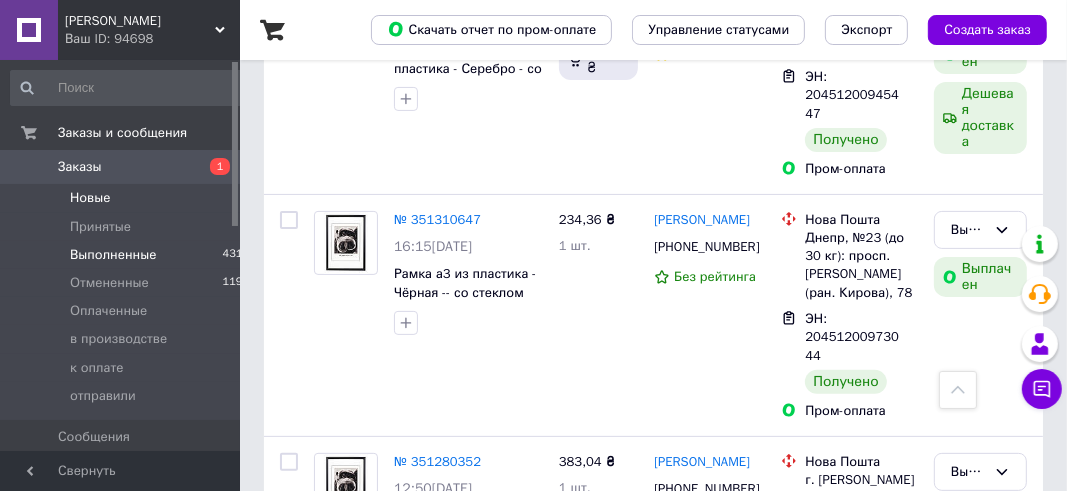 click on "Новые" at bounding box center (90, 198) 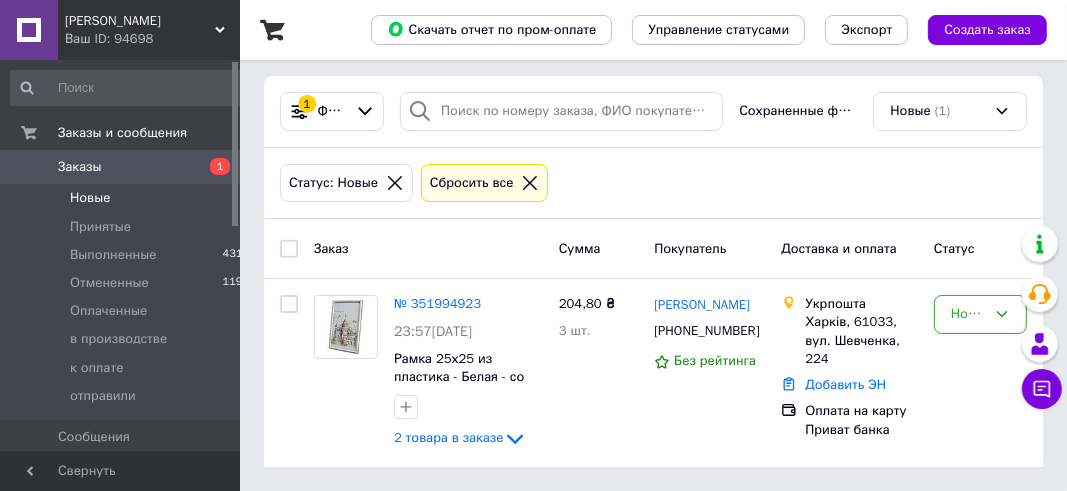 scroll, scrollTop: 0, scrollLeft: 0, axis: both 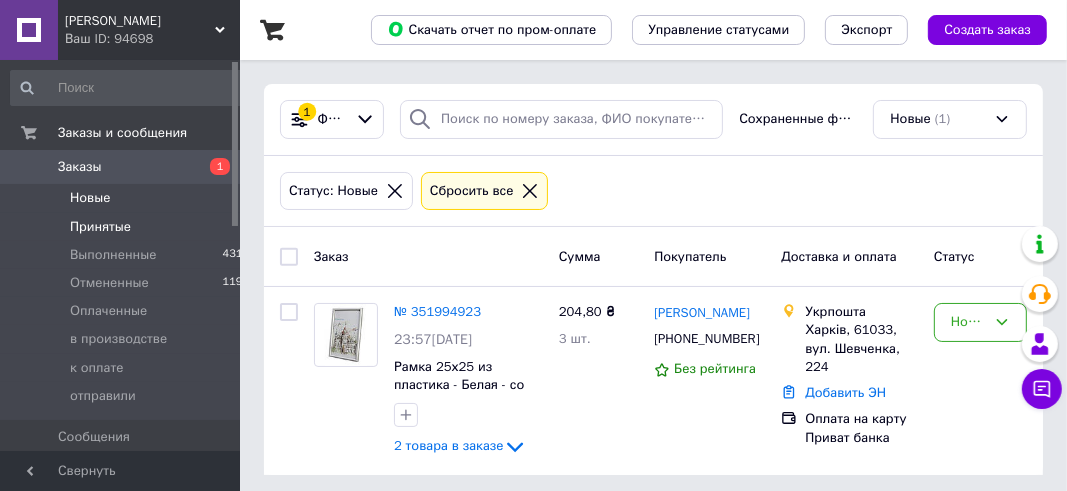 click on "Принятые" at bounding box center (100, 227) 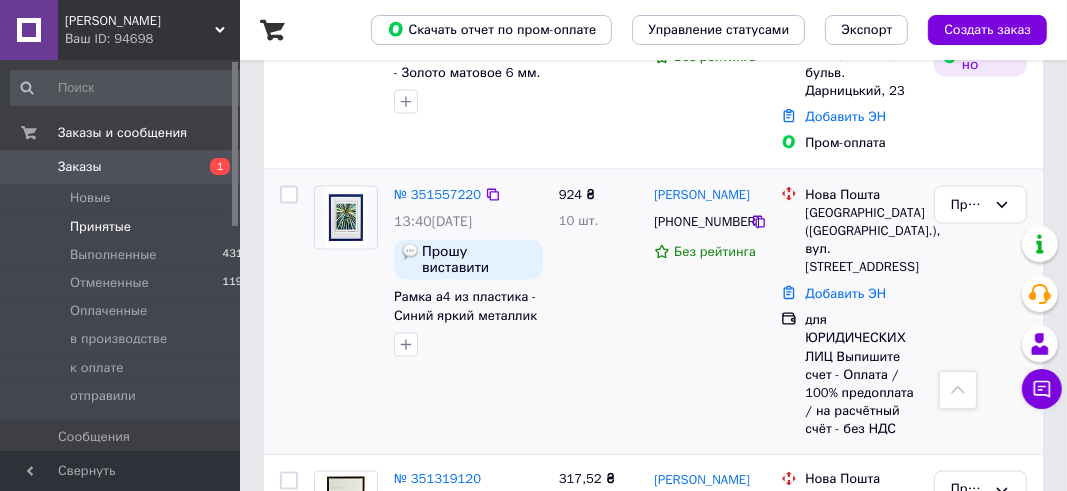 scroll, scrollTop: 2315, scrollLeft: 0, axis: vertical 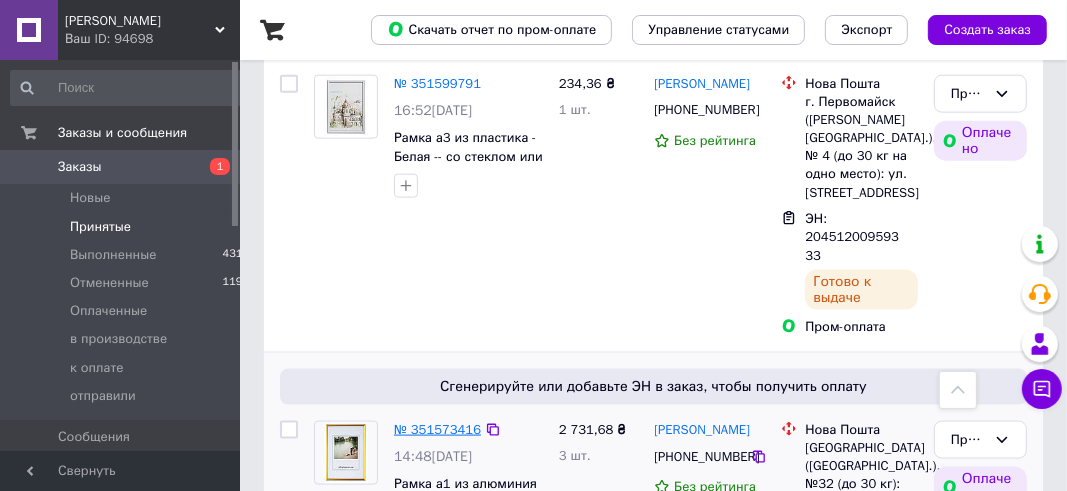 click on "№ 351573416" at bounding box center [437, 429] 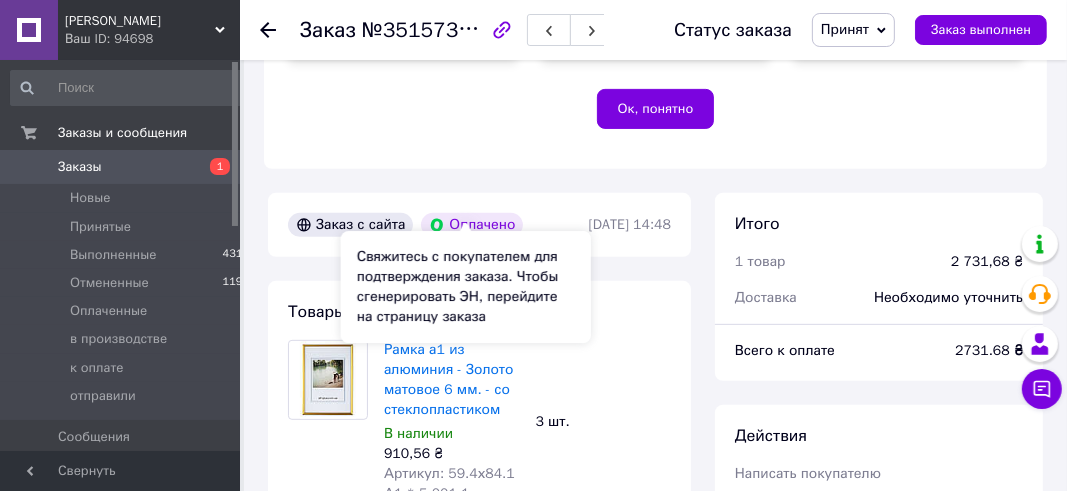 scroll, scrollTop: 634, scrollLeft: 0, axis: vertical 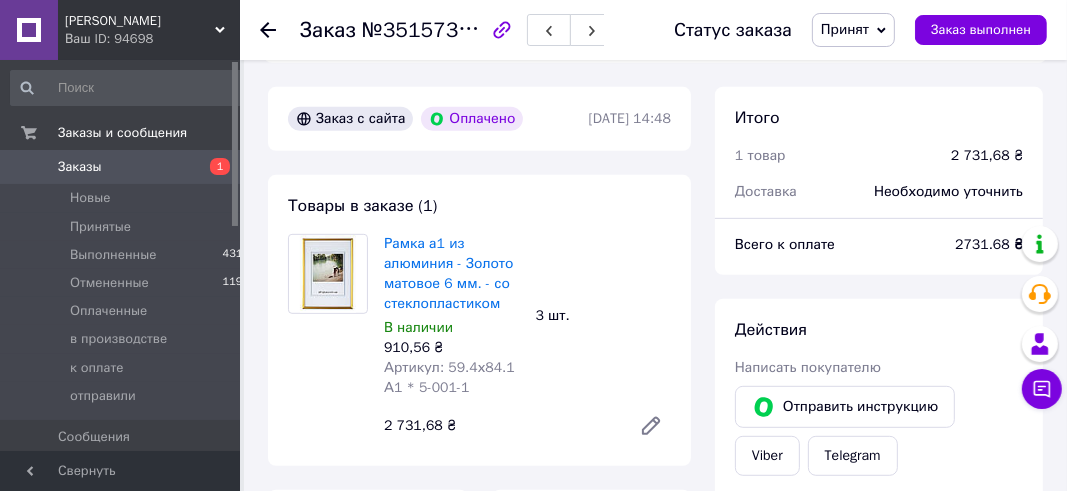 click at bounding box center (328, 340) 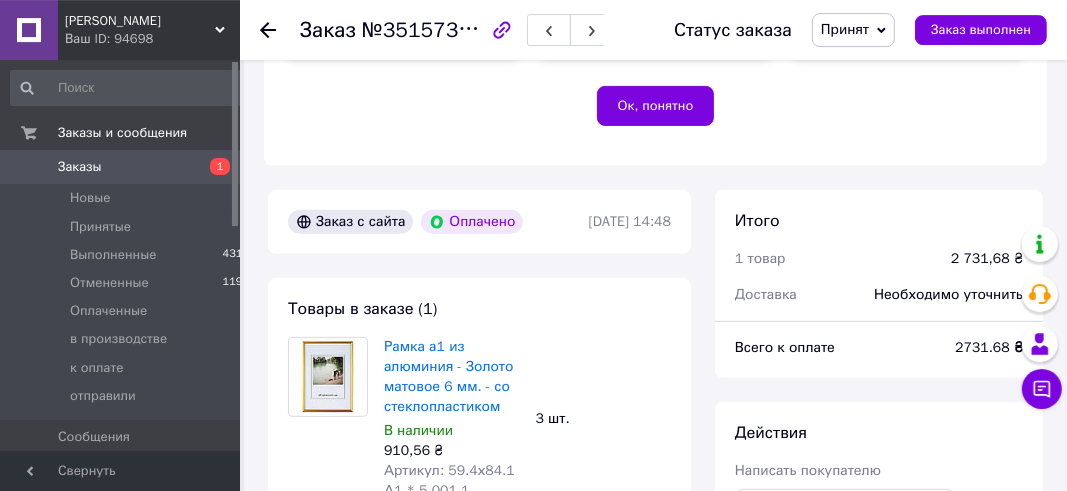 scroll, scrollTop: 528, scrollLeft: 0, axis: vertical 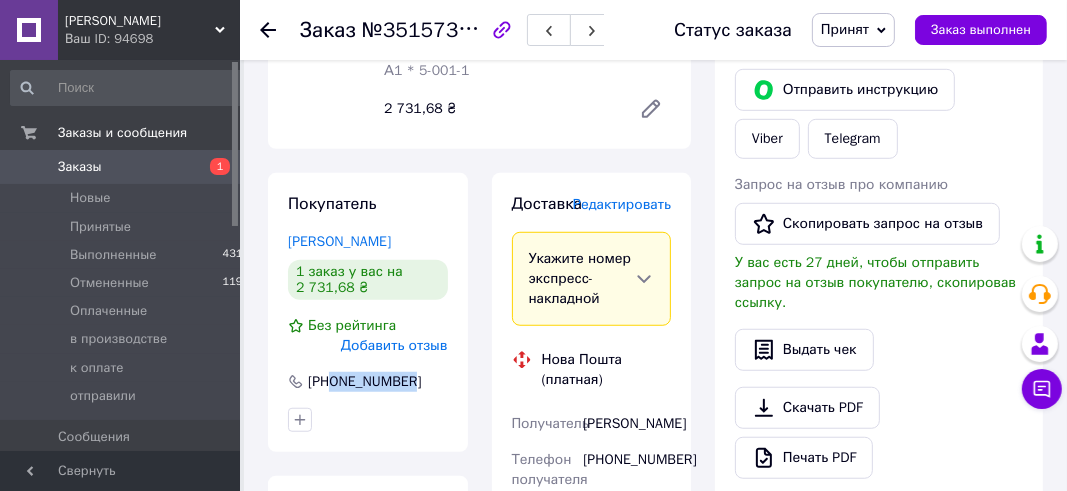 drag, startPoint x: 330, startPoint y: 362, endPoint x: 422, endPoint y: 364, distance: 92.021736 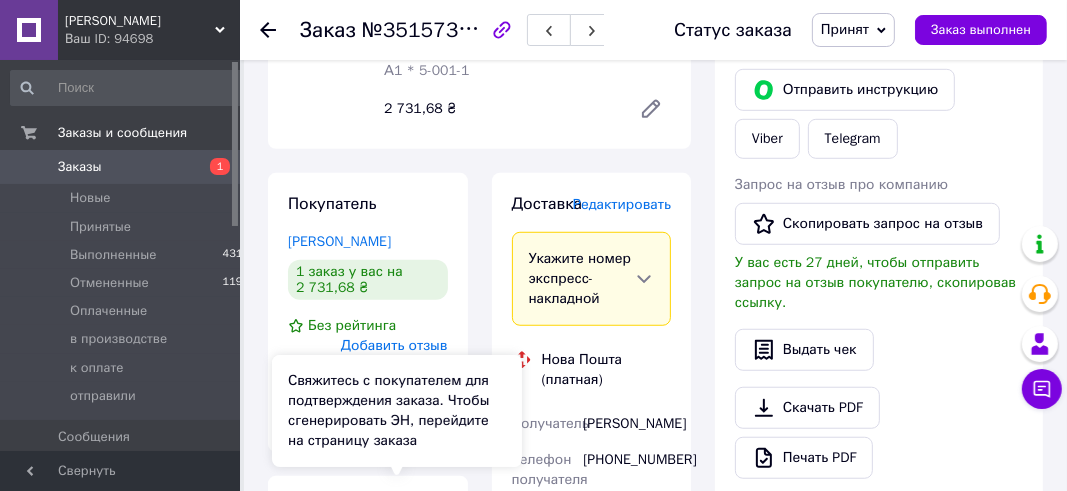 copy on "0673634919" 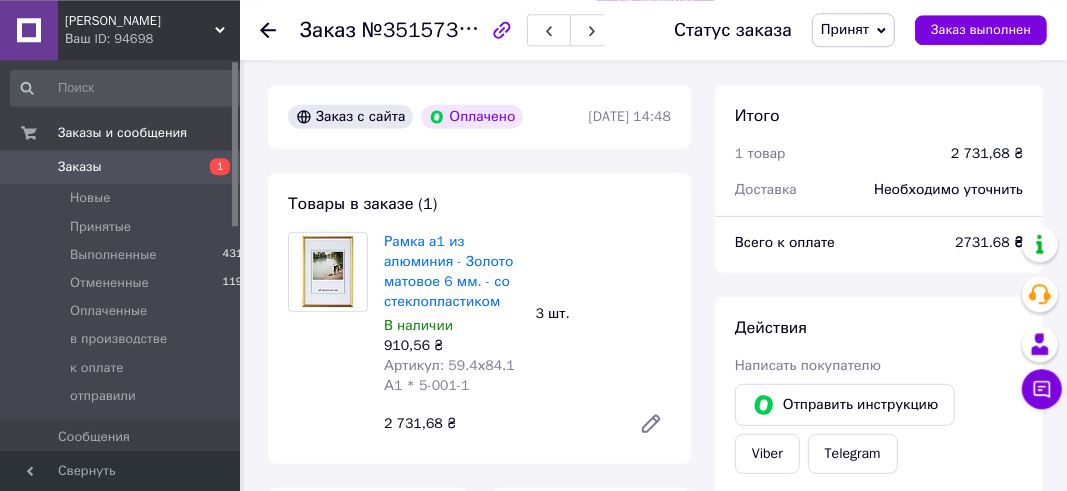 scroll, scrollTop: 634, scrollLeft: 0, axis: vertical 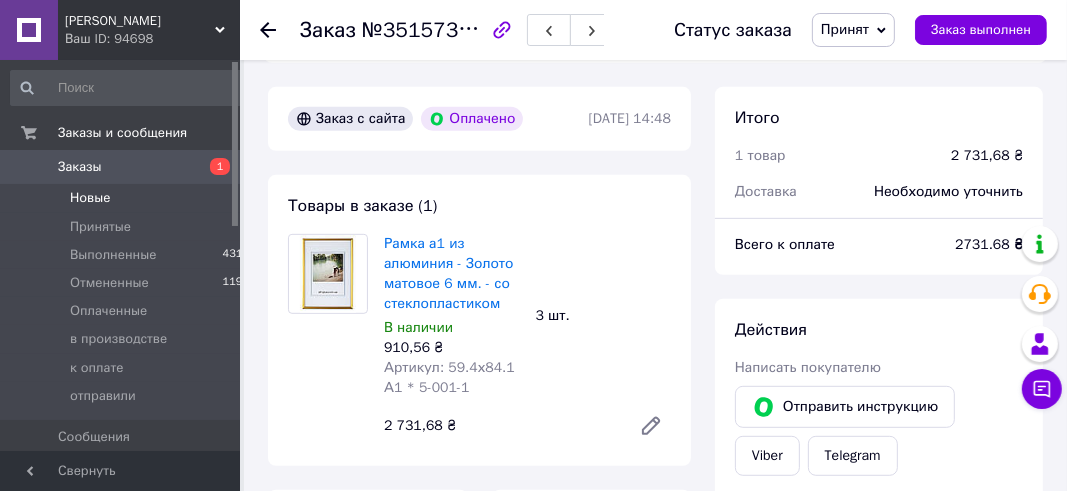 click on "Новые" at bounding box center [90, 198] 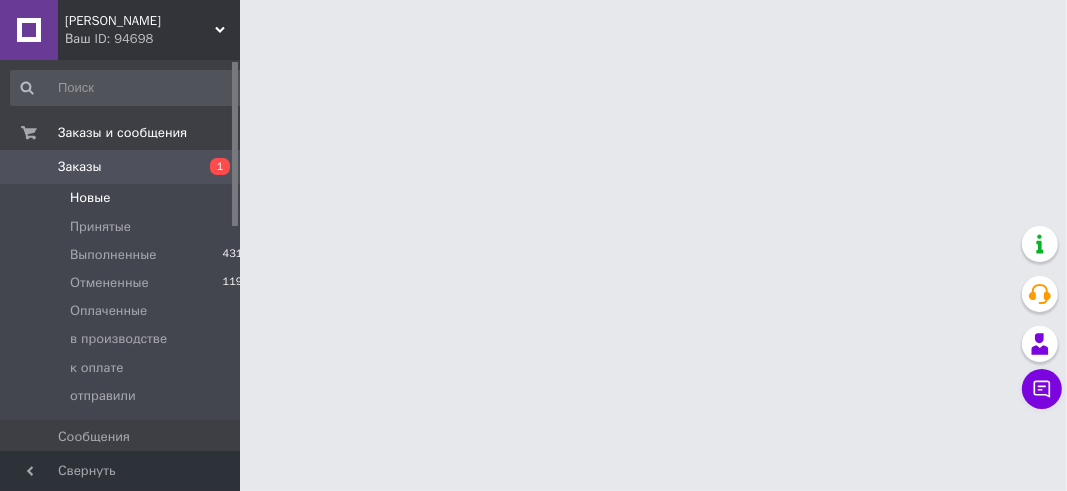 scroll, scrollTop: 0, scrollLeft: 0, axis: both 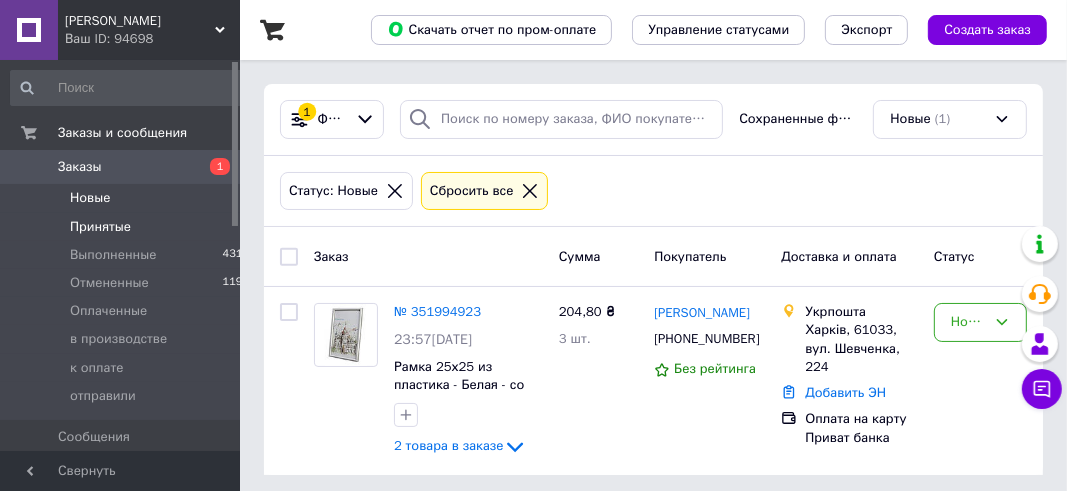 click on "Принятые" at bounding box center [100, 227] 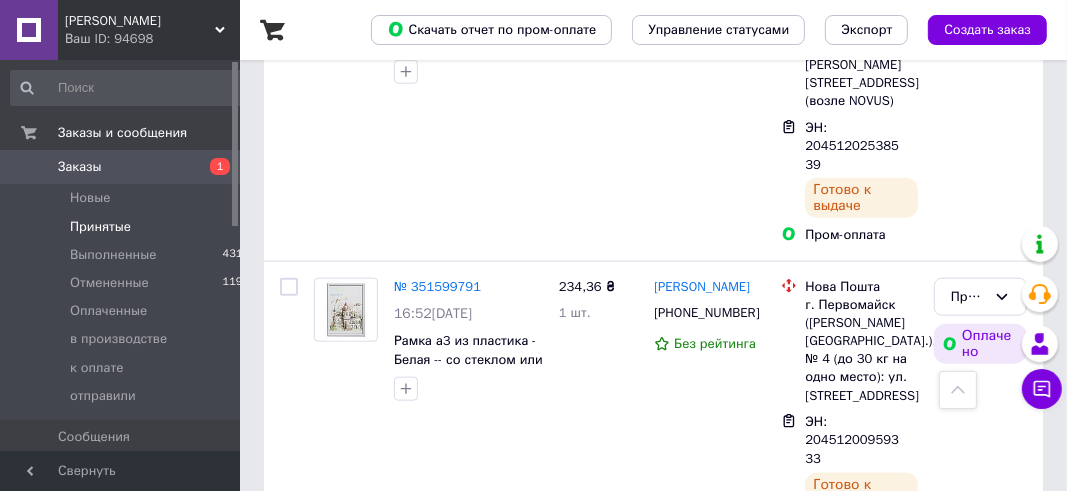 scroll, scrollTop: 1478, scrollLeft: 0, axis: vertical 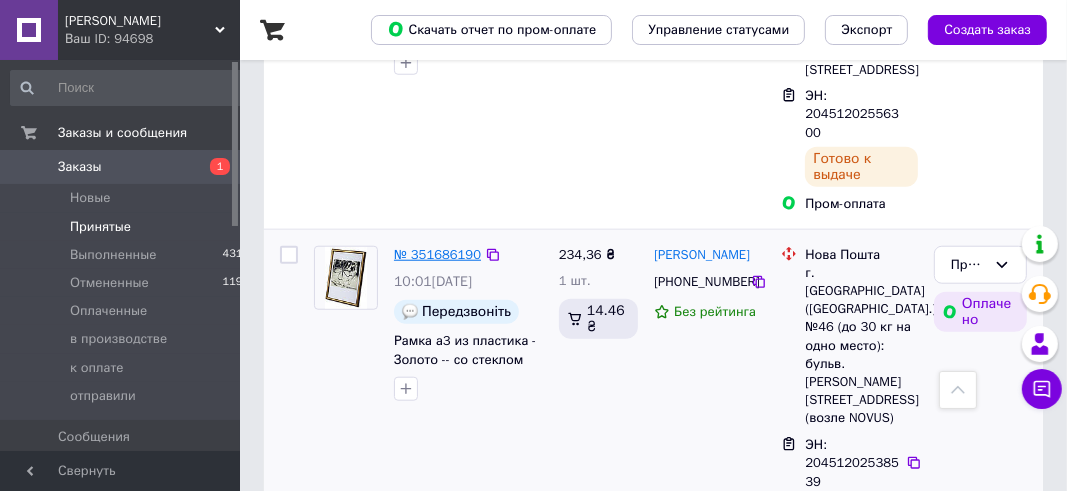 click on "№ 351686190" at bounding box center [437, 254] 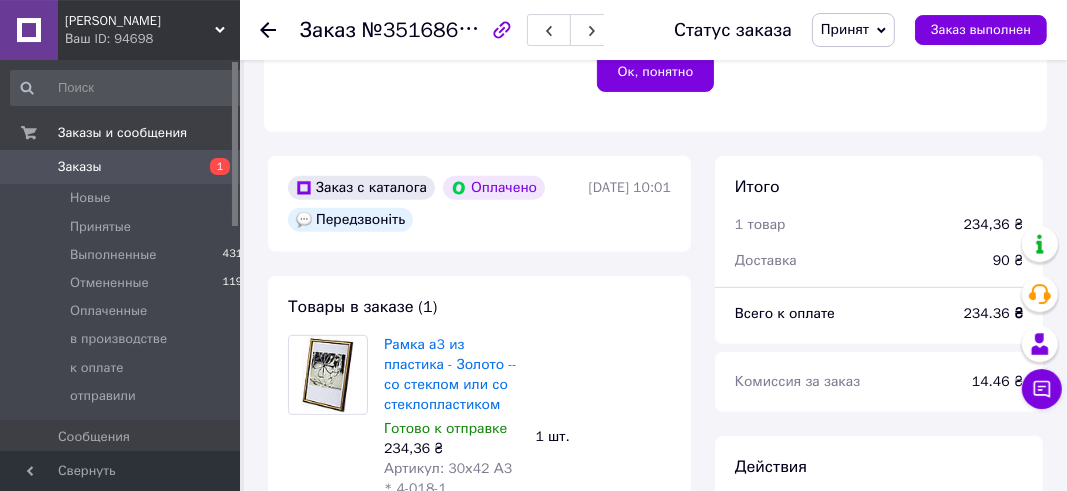 scroll, scrollTop: 589, scrollLeft: 0, axis: vertical 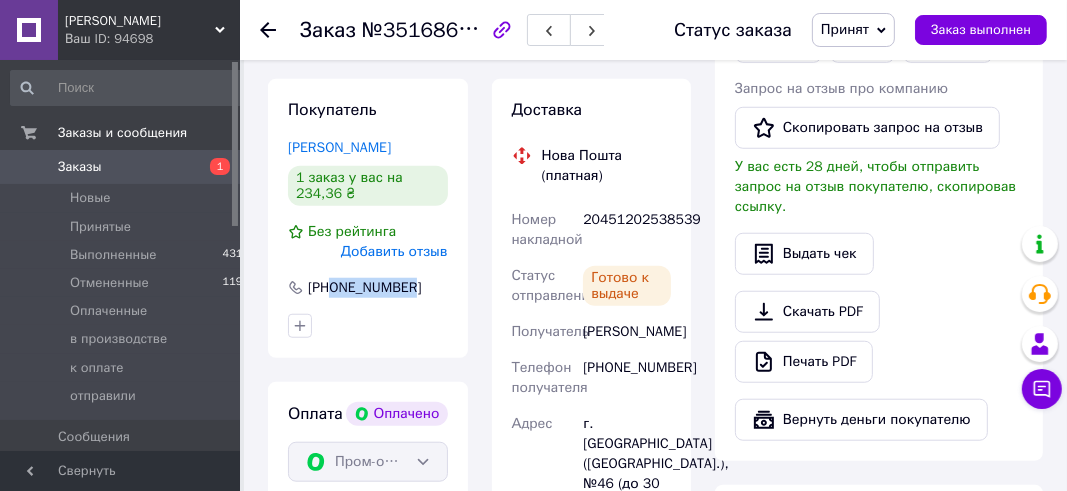 drag, startPoint x: 331, startPoint y: 269, endPoint x: 424, endPoint y: 270, distance: 93.00538 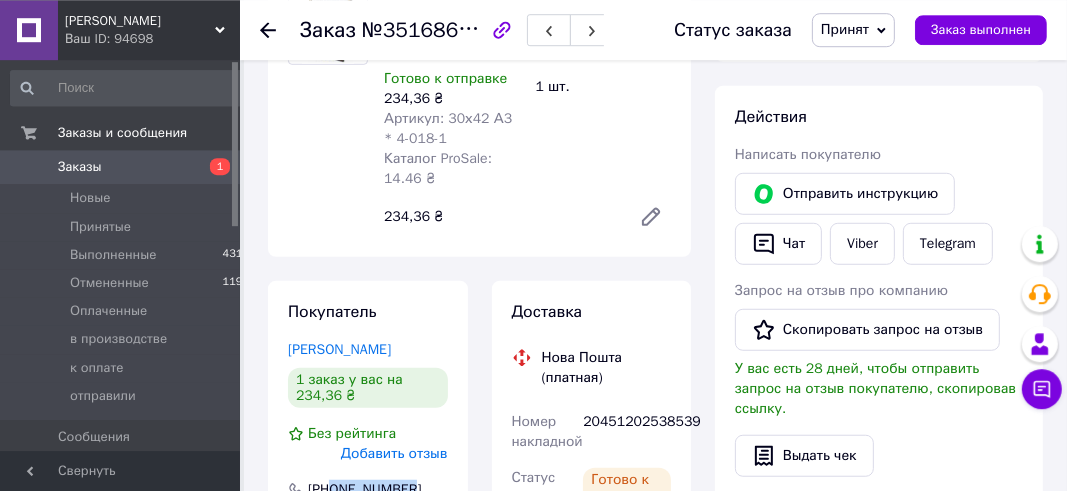 scroll, scrollTop: 906, scrollLeft: 0, axis: vertical 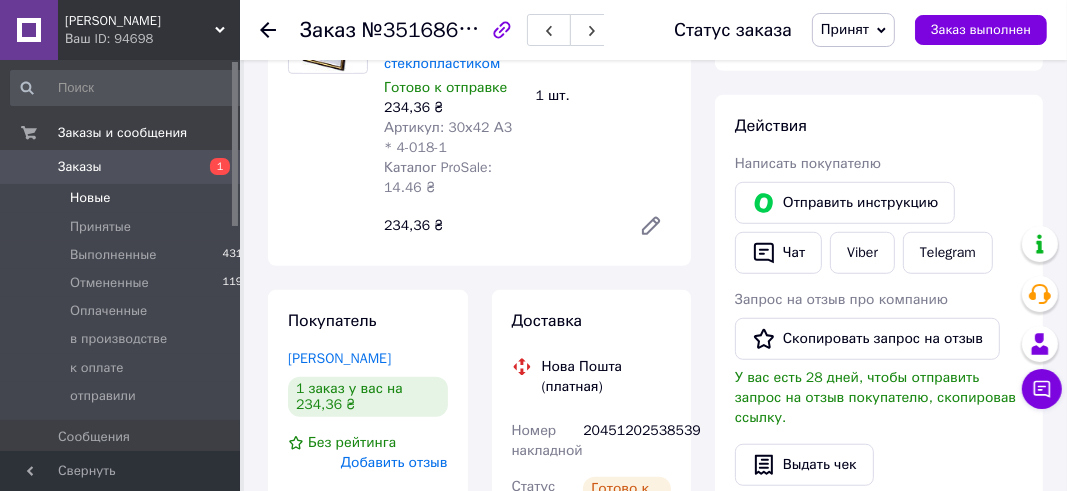 click on "Новые" at bounding box center (90, 198) 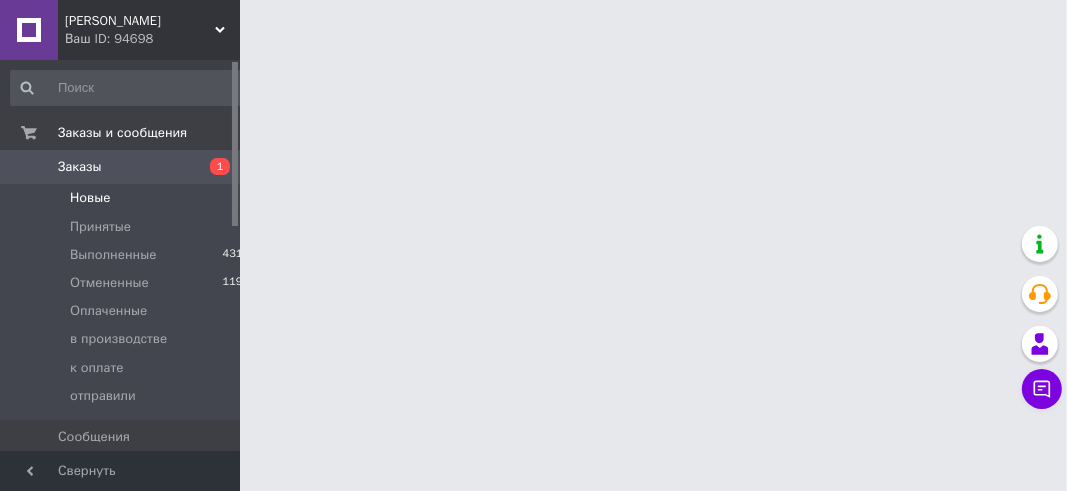 scroll, scrollTop: 0, scrollLeft: 0, axis: both 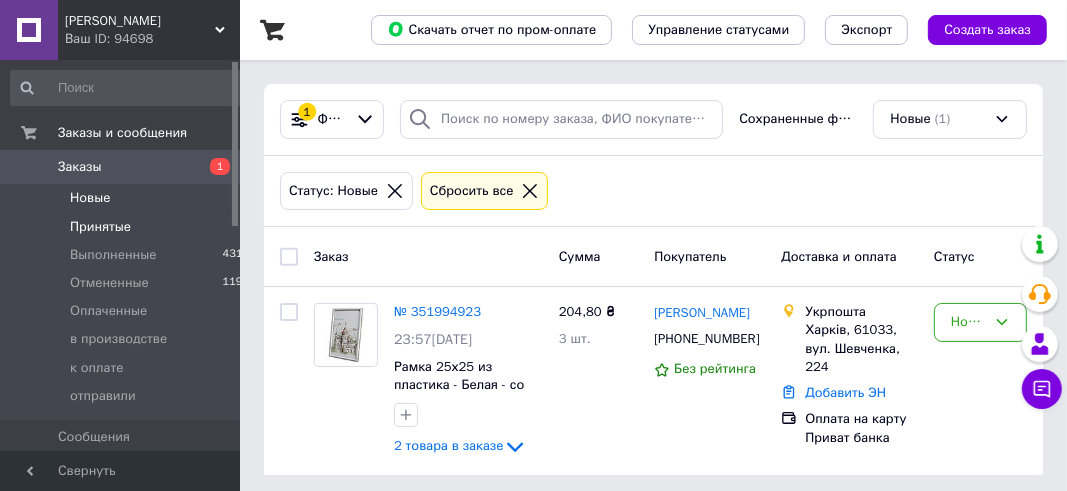 click on "Принятые" at bounding box center [100, 227] 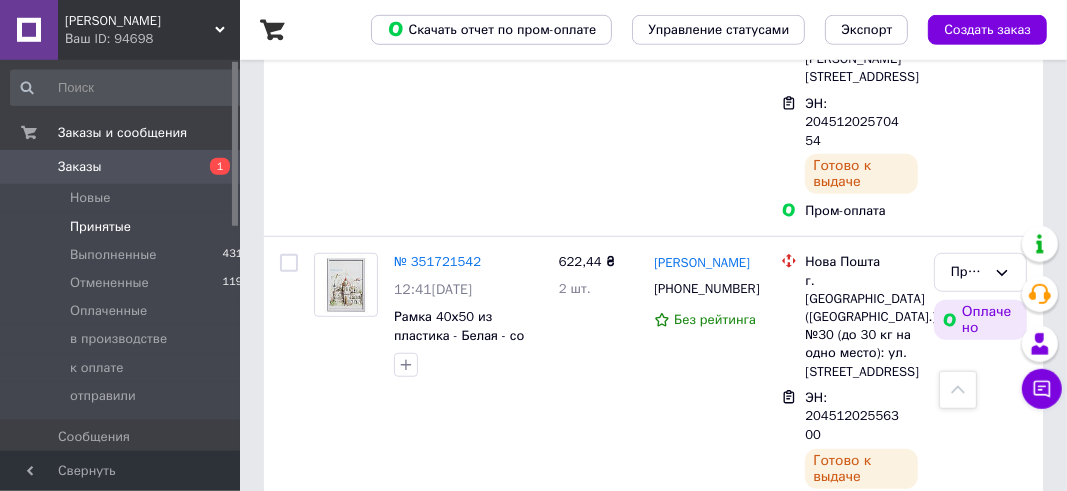 scroll, scrollTop: 844, scrollLeft: 0, axis: vertical 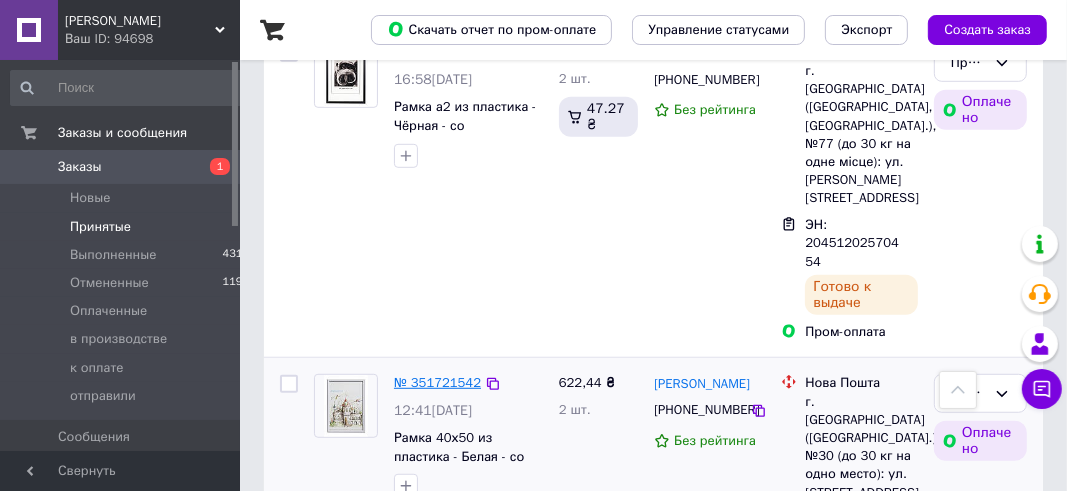 click on "№ 351721542" at bounding box center (437, 382) 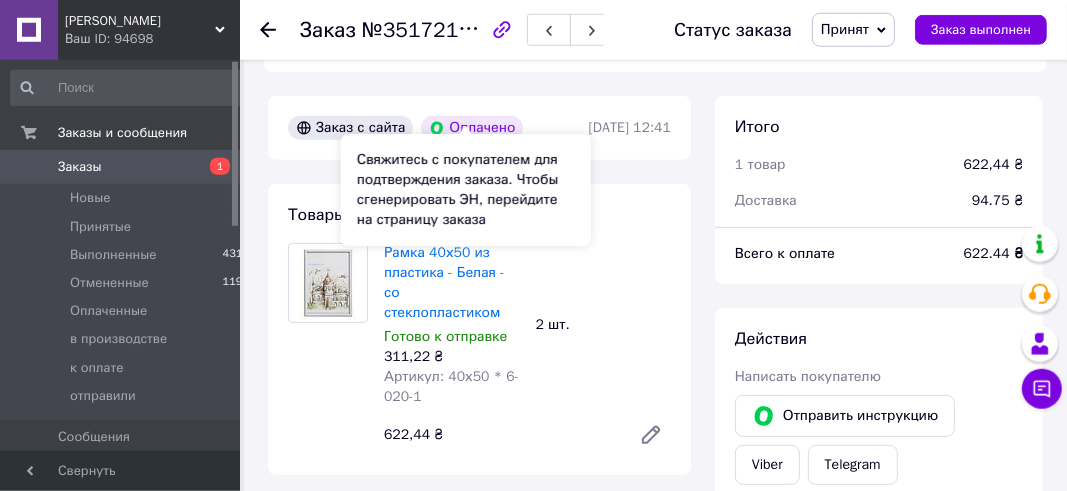 scroll, scrollTop: 634, scrollLeft: 0, axis: vertical 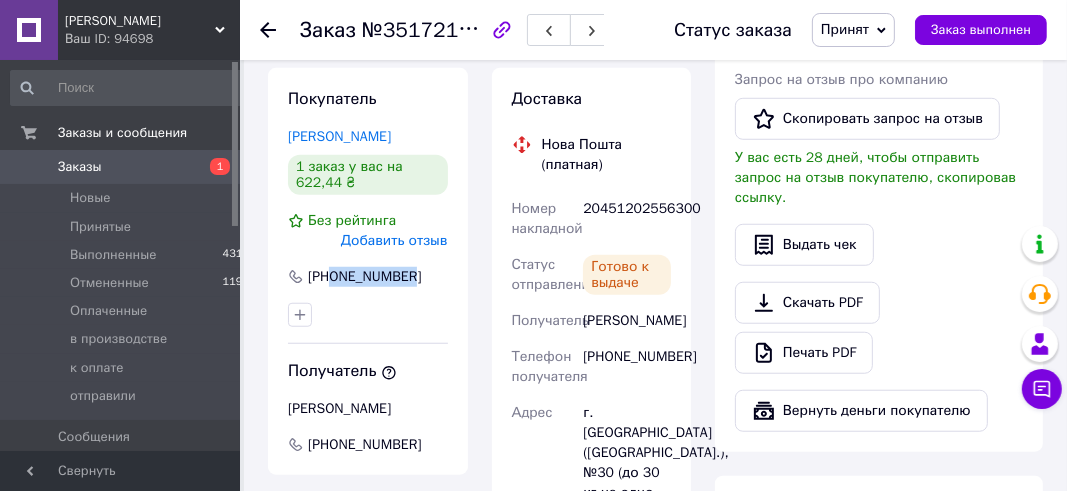 drag, startPoint x: 332, startPoint y: 235, endPoint x: 409, endPoint y: 241, distance: 77.23341 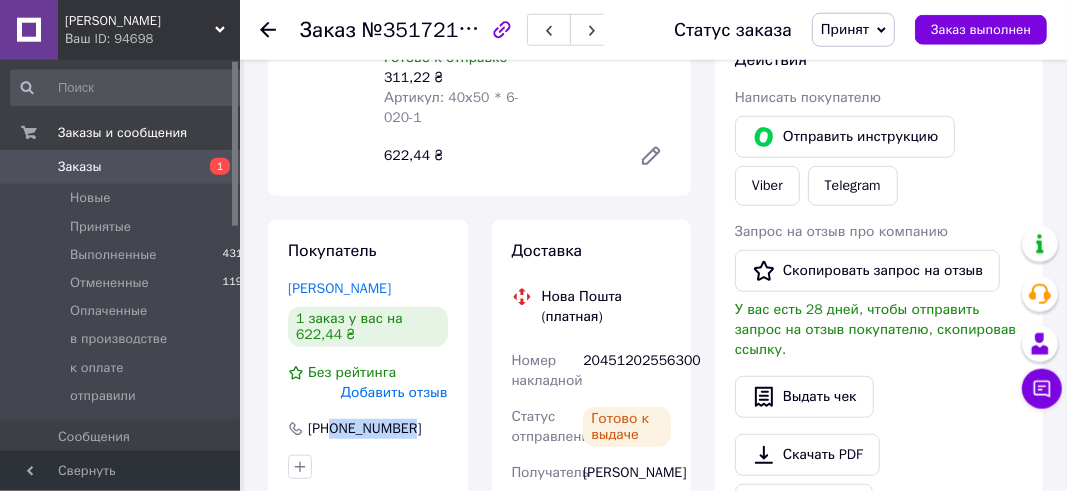 scroll, scrollTop: 740, scrollLeft: 0, axis: vertical 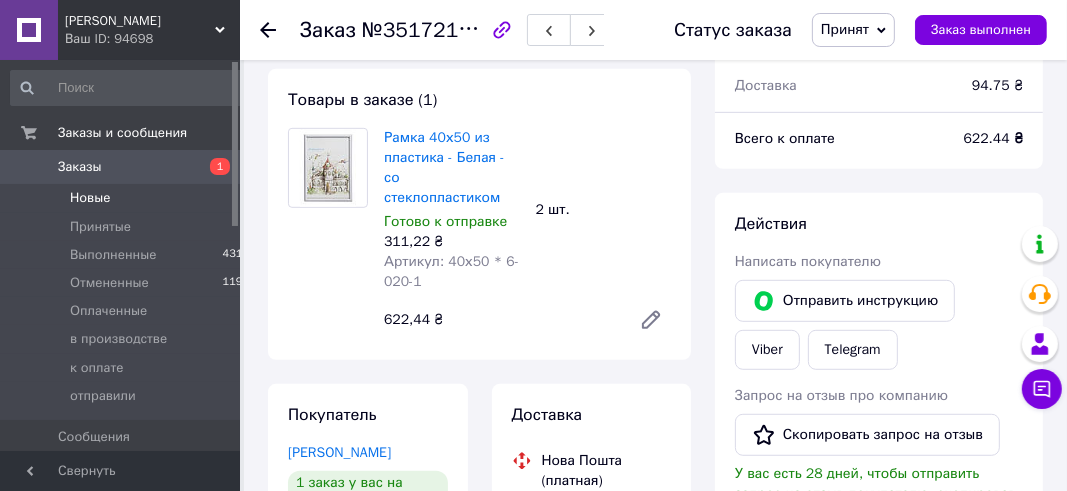 click on "Новые" at bounding box center (90, 198) 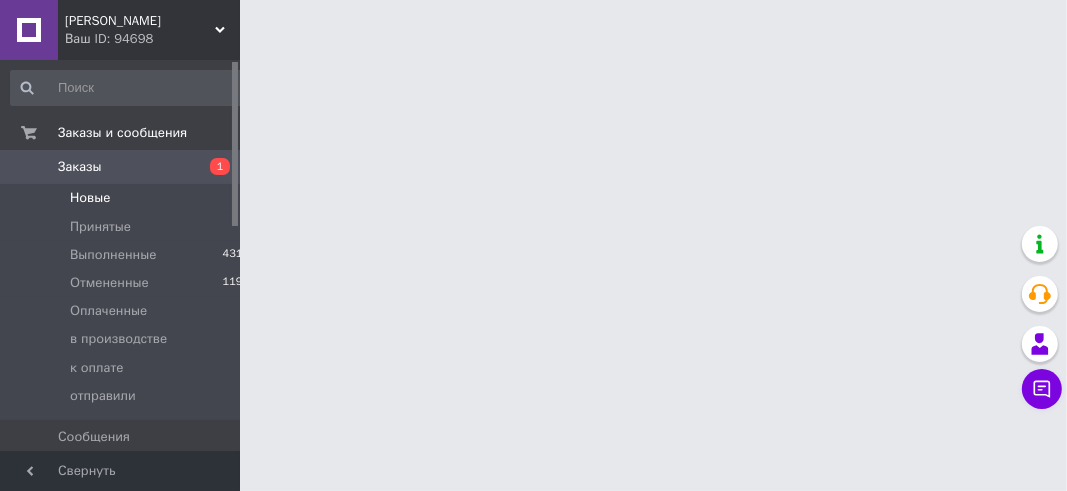 scroll, scrollTop: 0, scrollLeft: 0, axis: both 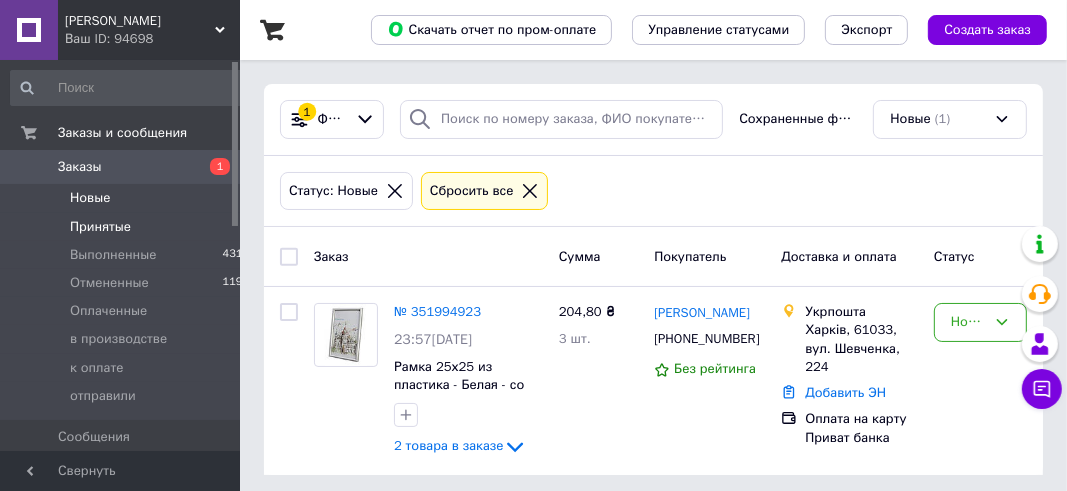click on "Принятые" at bounding box center (100, 227) 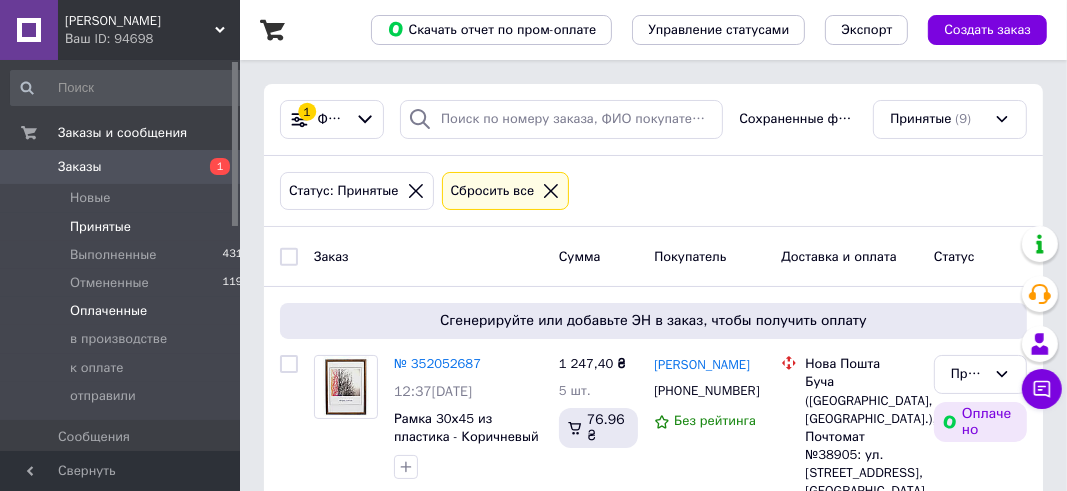 click on "Оплаченные" at bounding box center (108, 311) 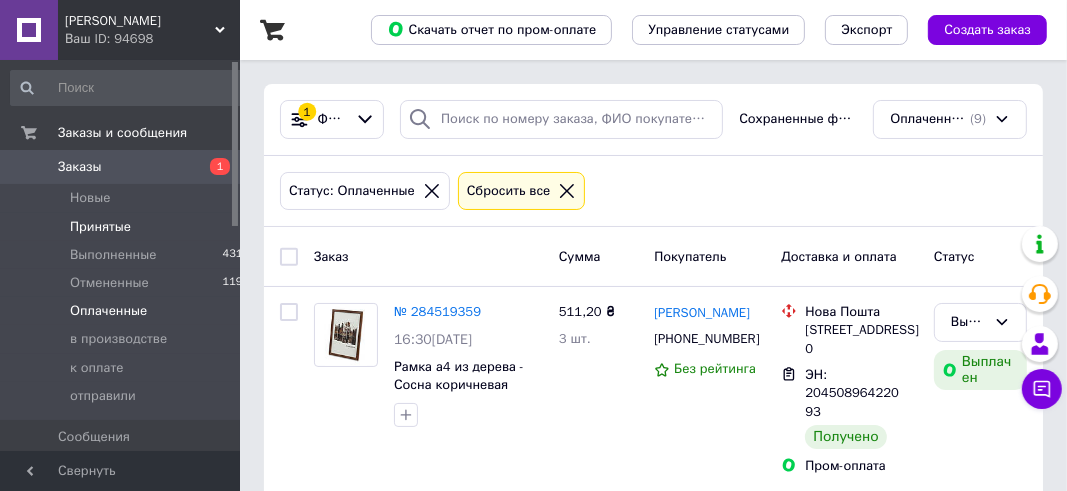 click on "Принятые" at bounding box center [100, 227] 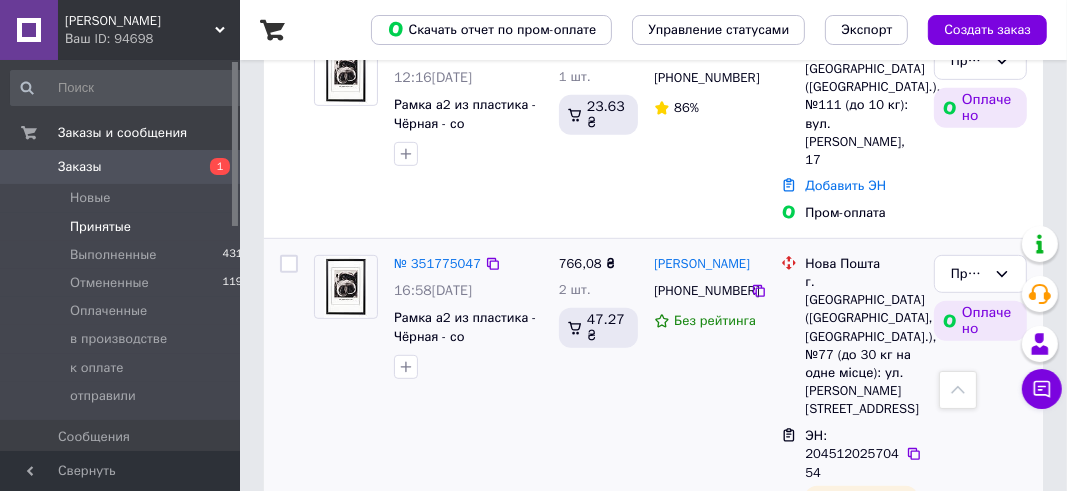 scroll, scrollTop: 528, scrollLeft: 0, axis: vertical 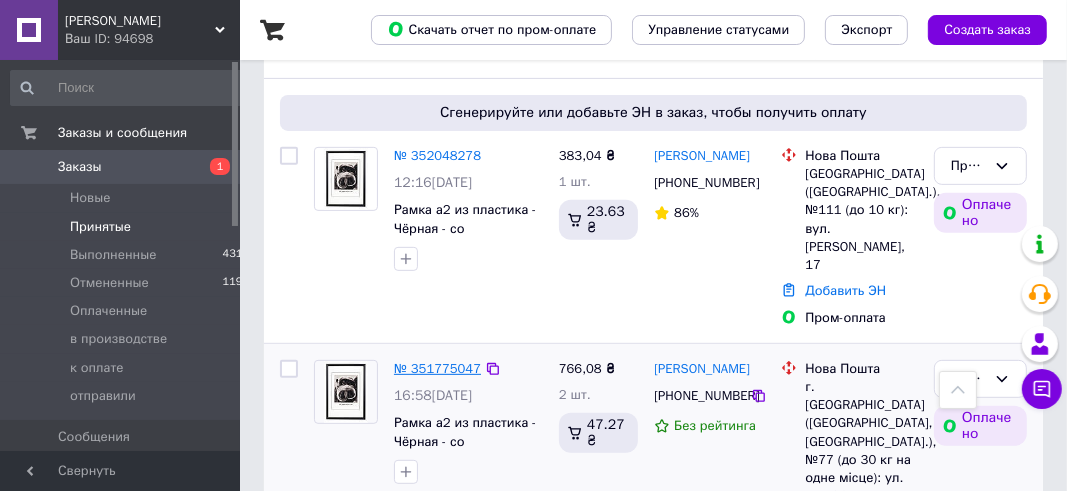 click on "№ 351775047" at bounding box center (437, 368) 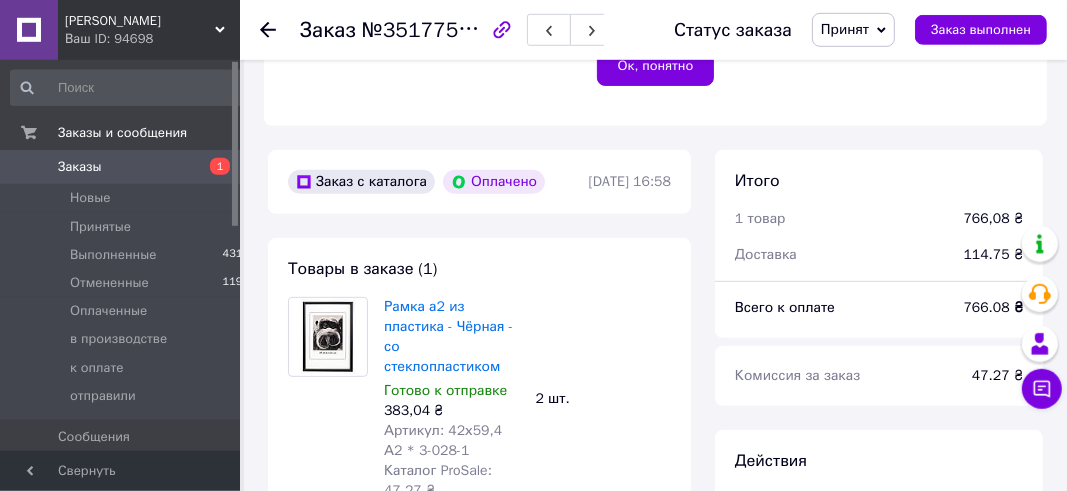 scroll, scrollTop: 589, scrollLeft: 0, axis: vertical 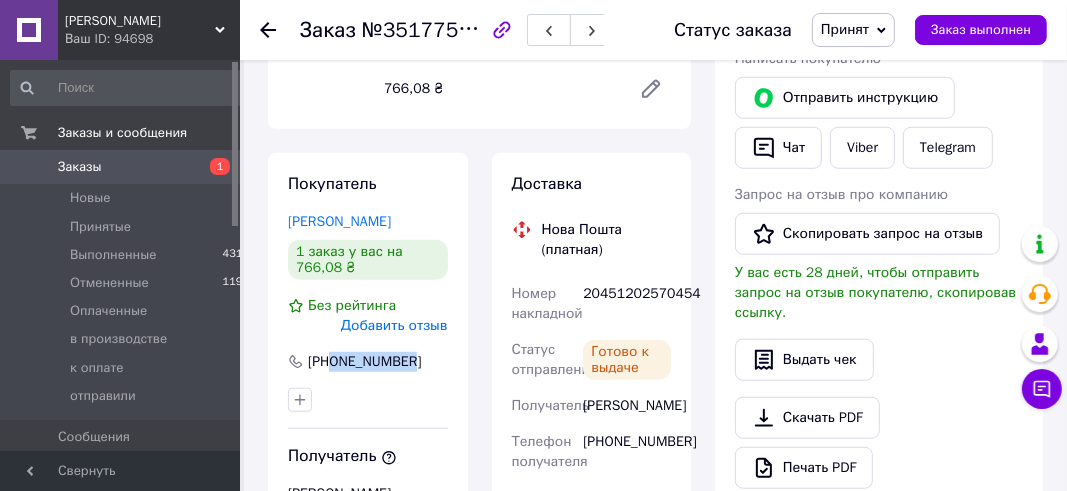 drag, startPoint x: 333, startPoint y: 323, endPoint x: 420, endPoint y: 323, distance: 87 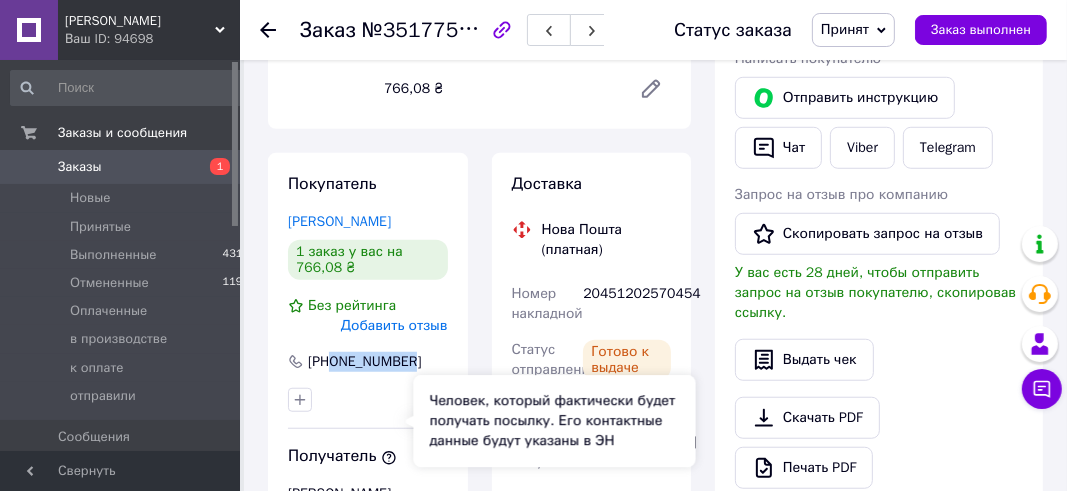 copy on "0503224108" 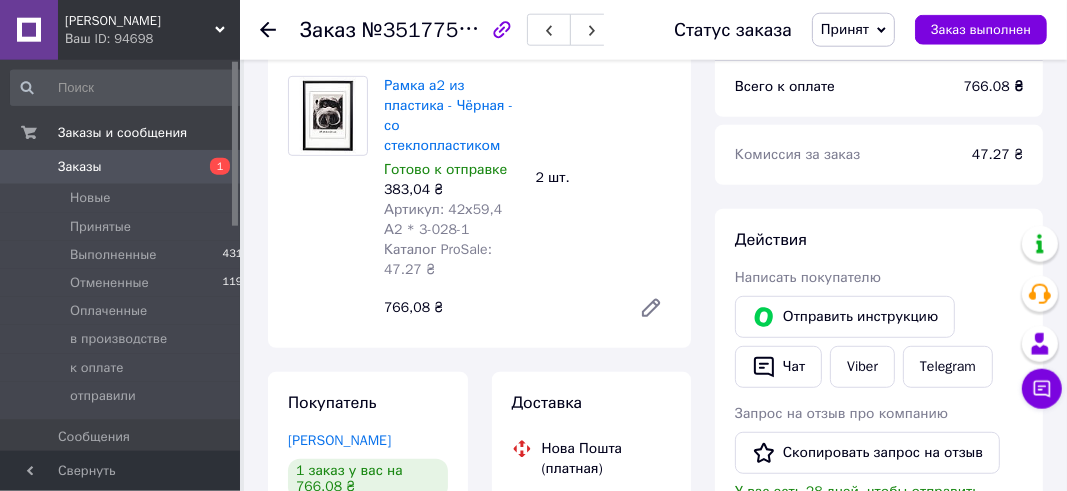 scroll, scrollTop: 800, scrollLeft: 0, axis: vertical 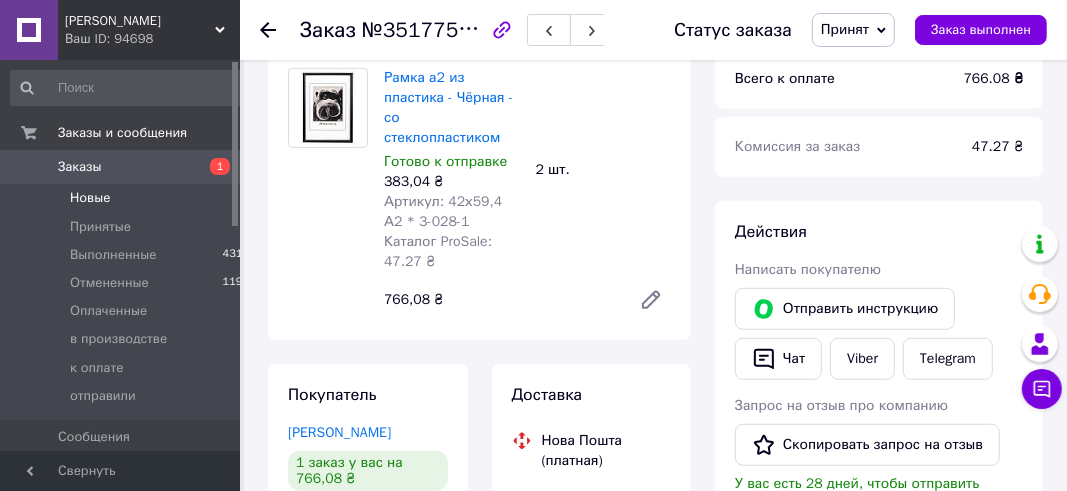 click on "Новые" at bounding box center (90, 198) 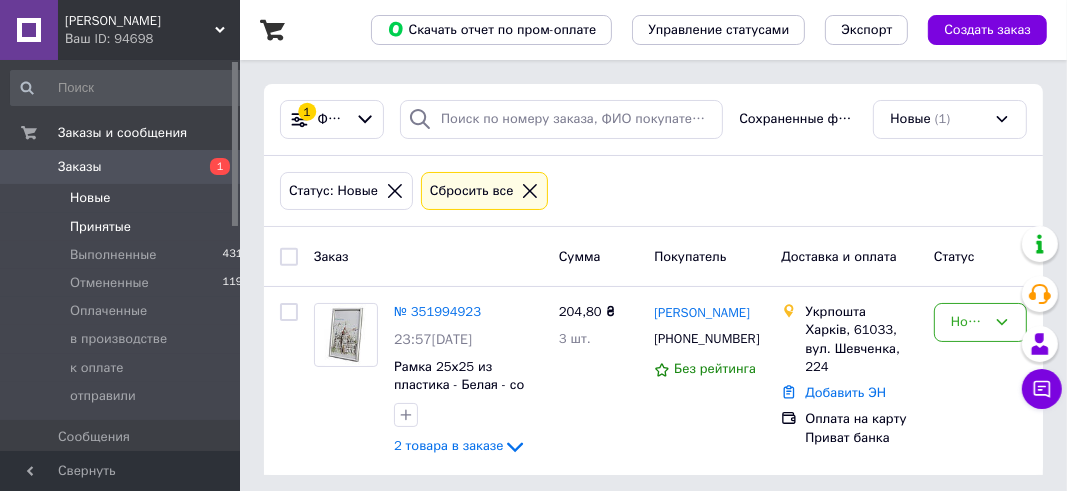 click on "Принятые" at bounding box center (100, 227) 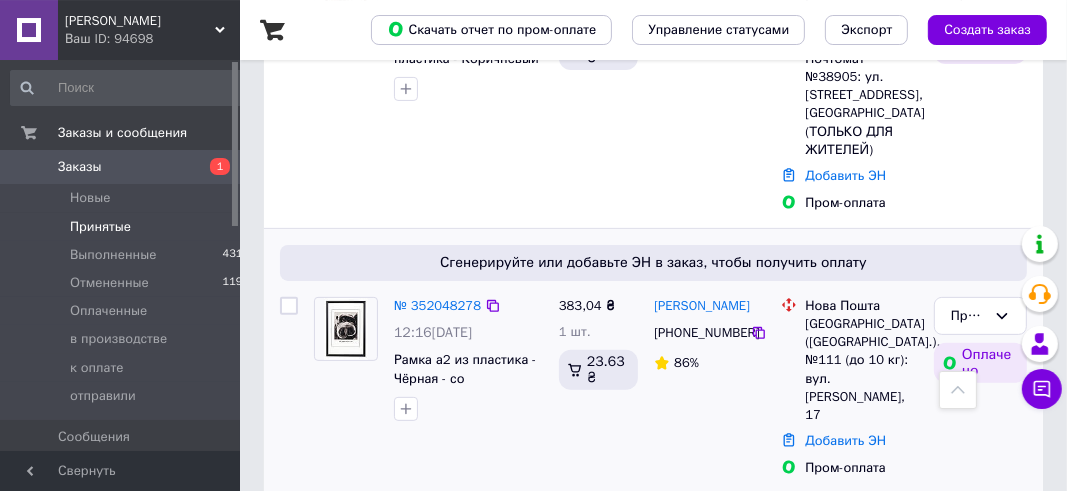scroll, scrollTop: 422, scrollLeft: 0, axis: vertical 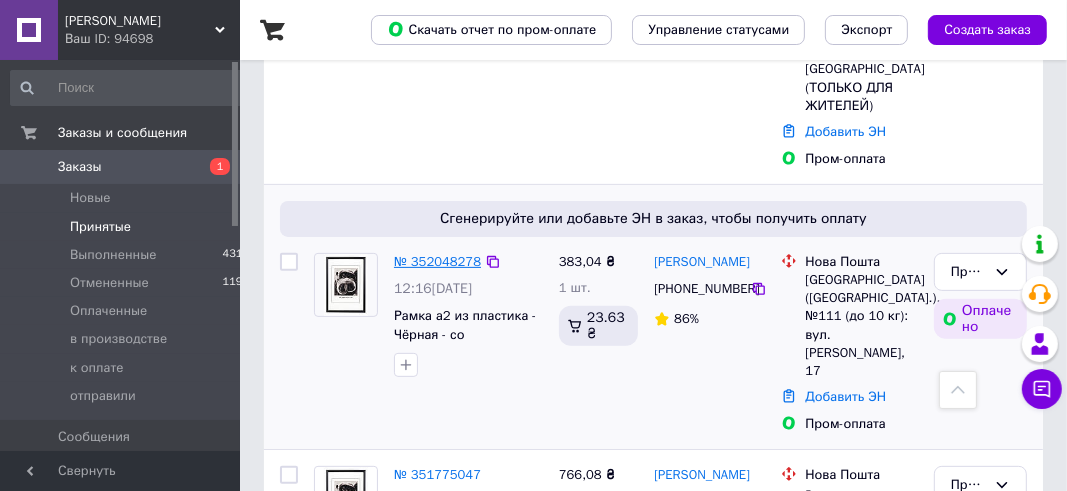 click on "№ 352048278" at bounding box center (437, 261) 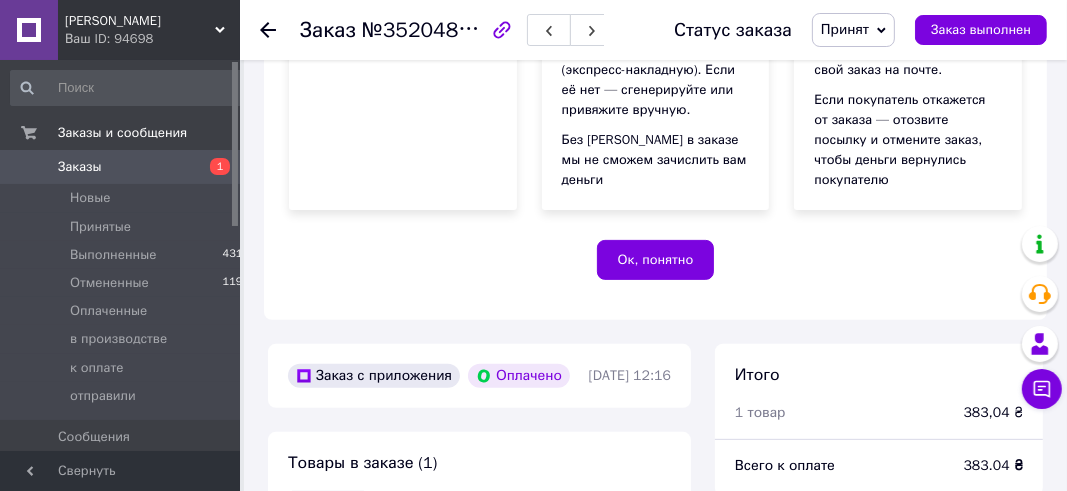 scroll, scrollTop: 377, scrollLeft: 0, axis: vertical 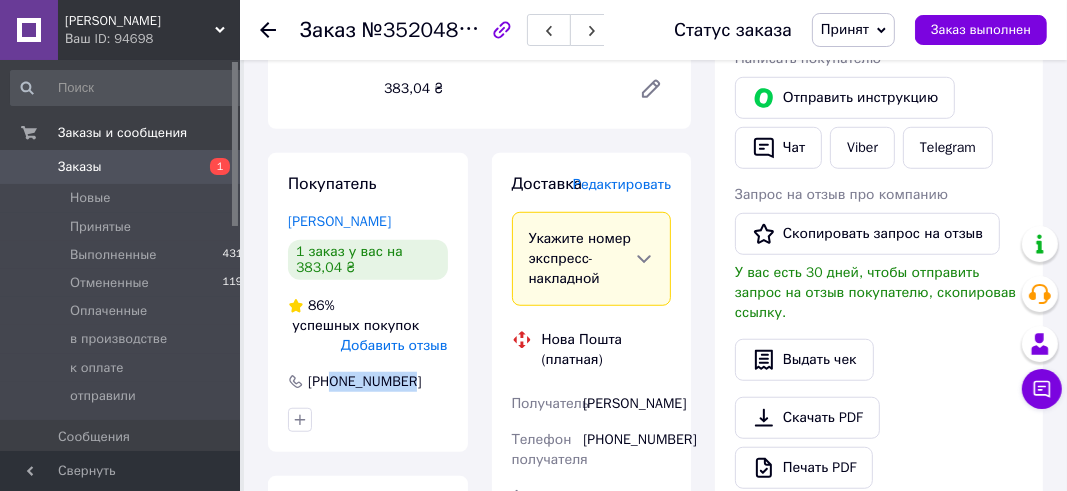 drag, startPoint x: 332, startPoint y: 375, endPoint x: 421, endPoint y: 376, distance: 89.005615 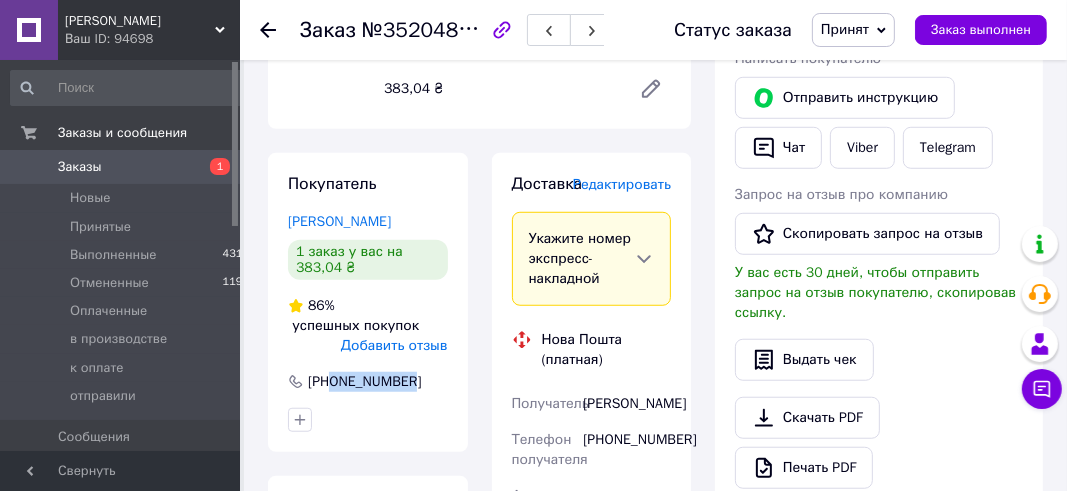 scroll, scrollTop: 905, scrollLeft: 0, axis: vertical 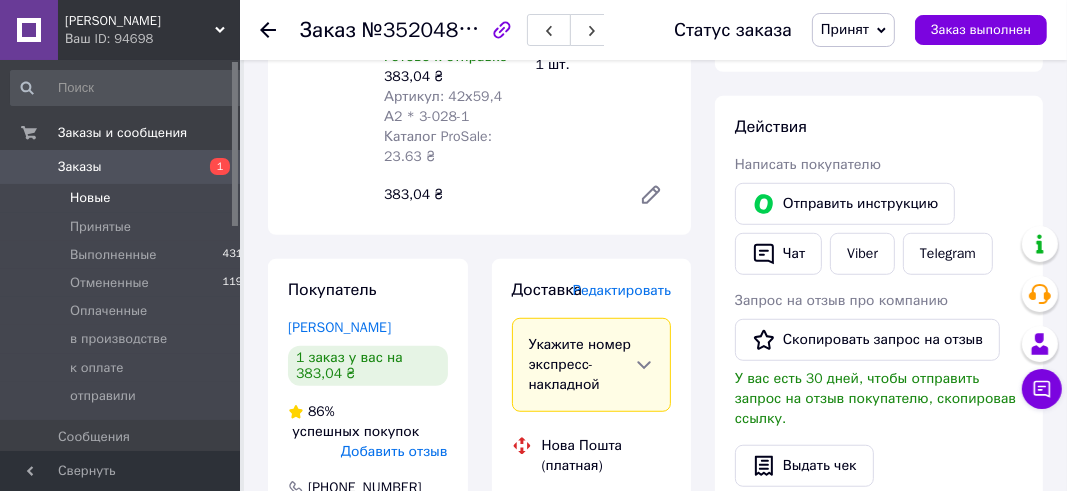 click on "Новые" at bounding box center [90, 198] 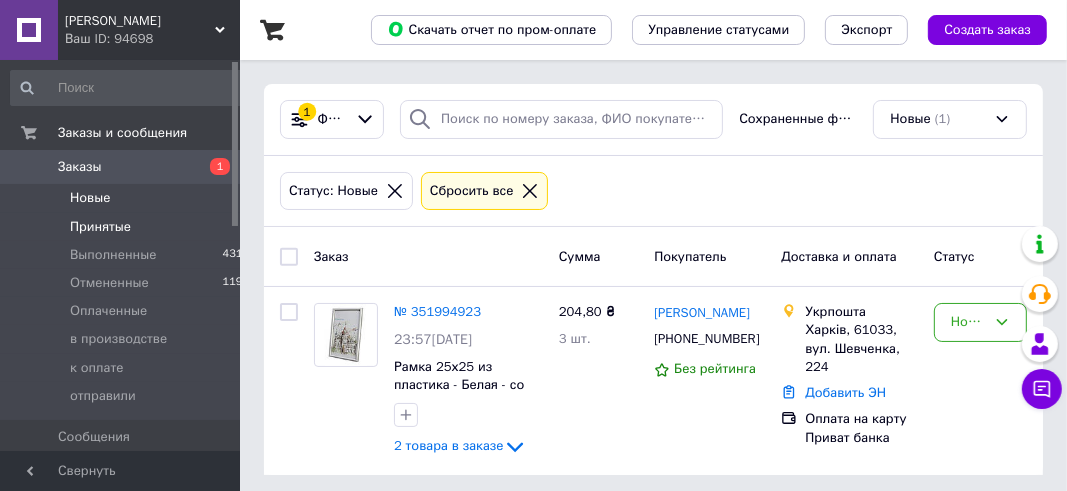 click on "Принятые" at bounding box center (100, 227) 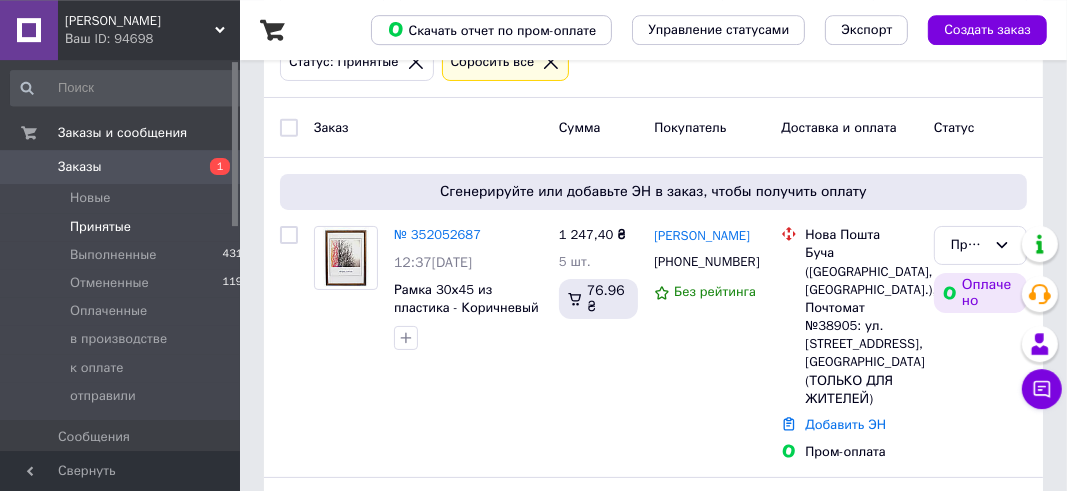 scroll, scrollTop: 211, scrollLeft: 0, axis: vertical 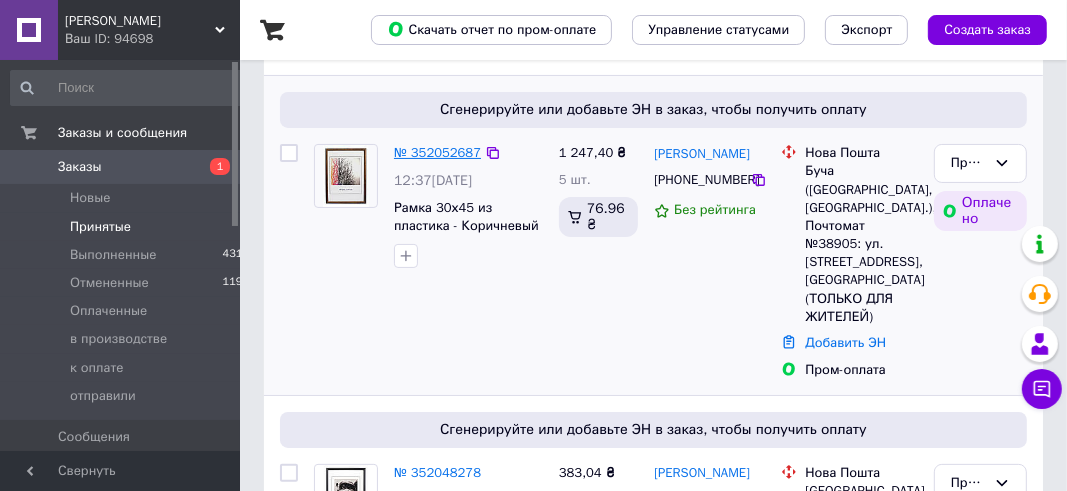 click on "№ 352052687" at bounding box center (437, 152) 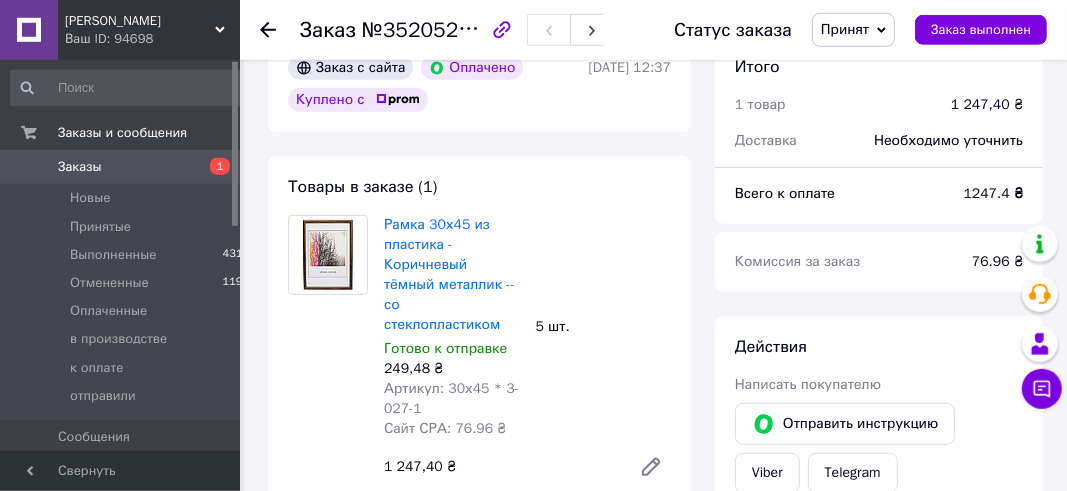 scroll, scrollTop: 739, scrollLeft: 0, axis: vertical 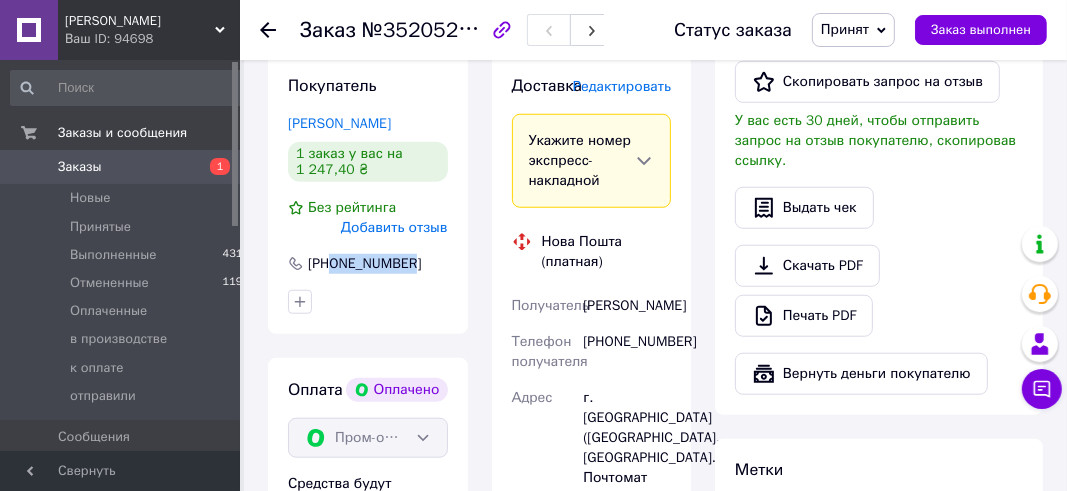 drag, startPoint x: 334, startPoint y: 226, endPoint x: 410, endPoint y: 226, distance: 76 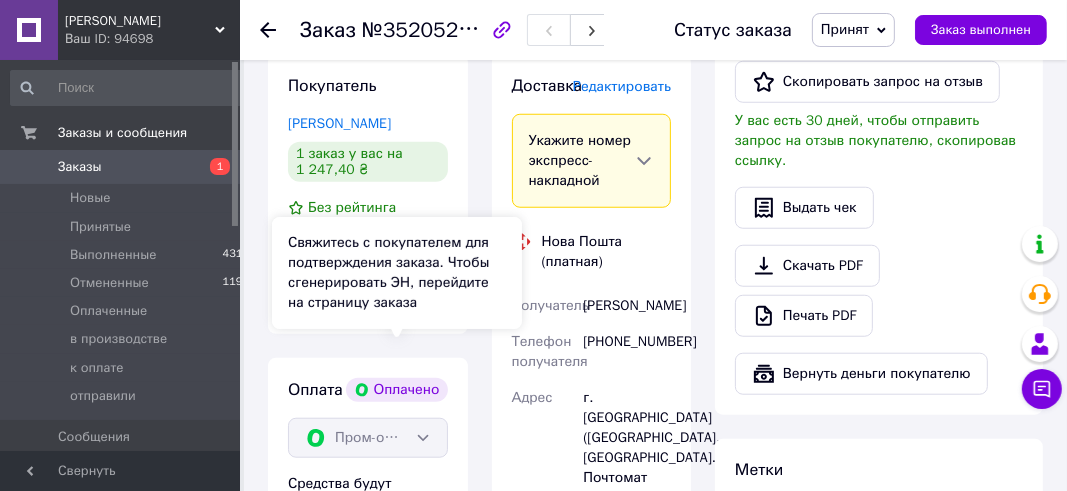 scroll, scrollTop: 844, scrollLeft: 0, axis: vertical 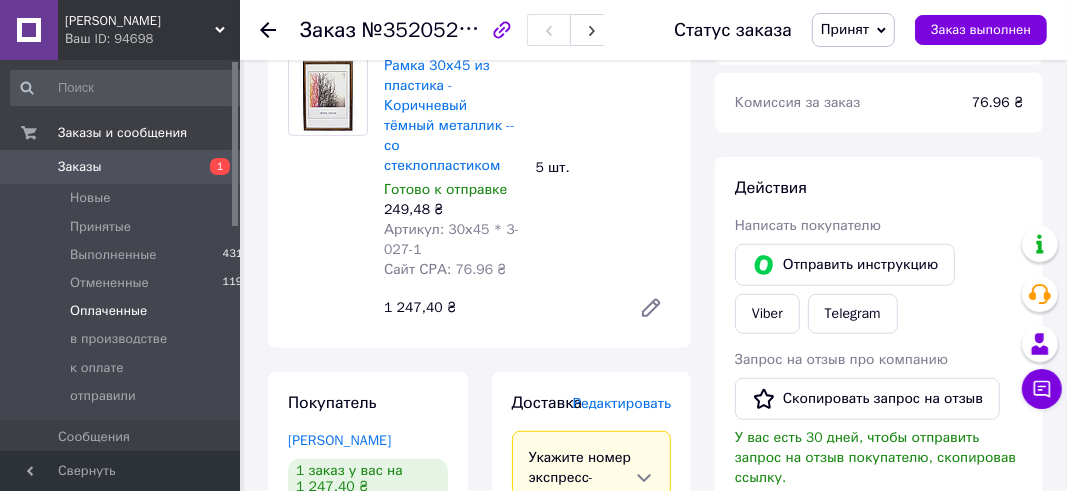 click on "Оплаченные" at bounding box center [108, 311] 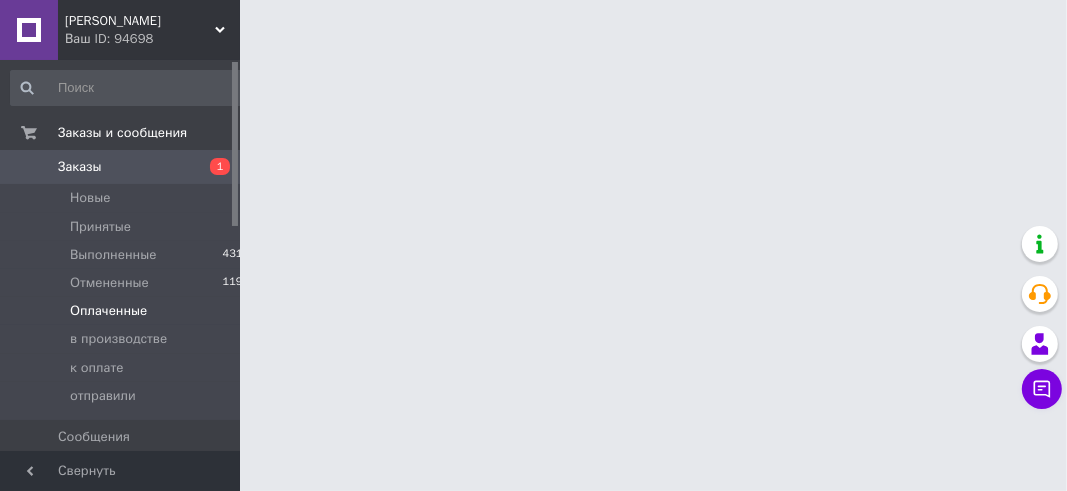 scroll, scrollTop: 0, scrollLeft: 0, axis: both 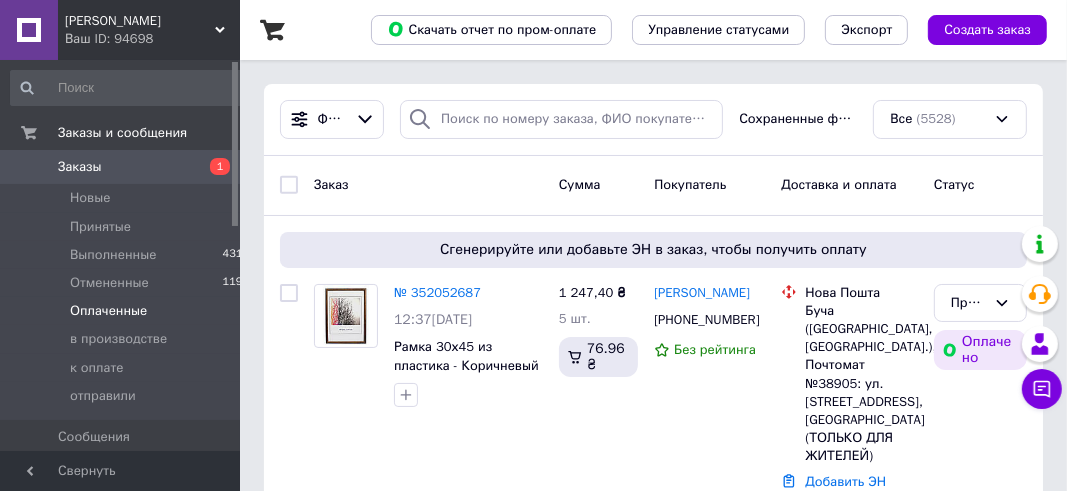 click on "Оплаченные" at bounding box center [108, 311] 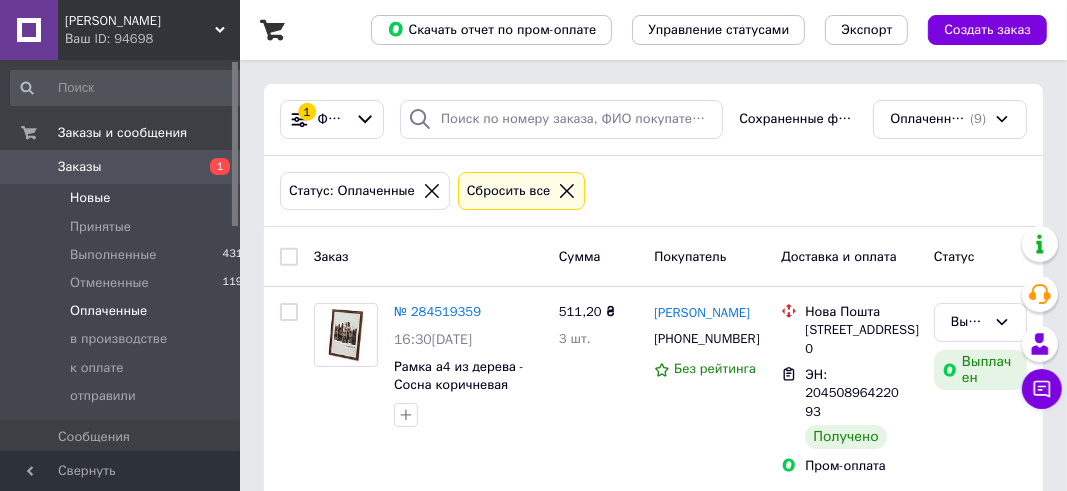 click on "Новые" at bounding box center (90, 198) 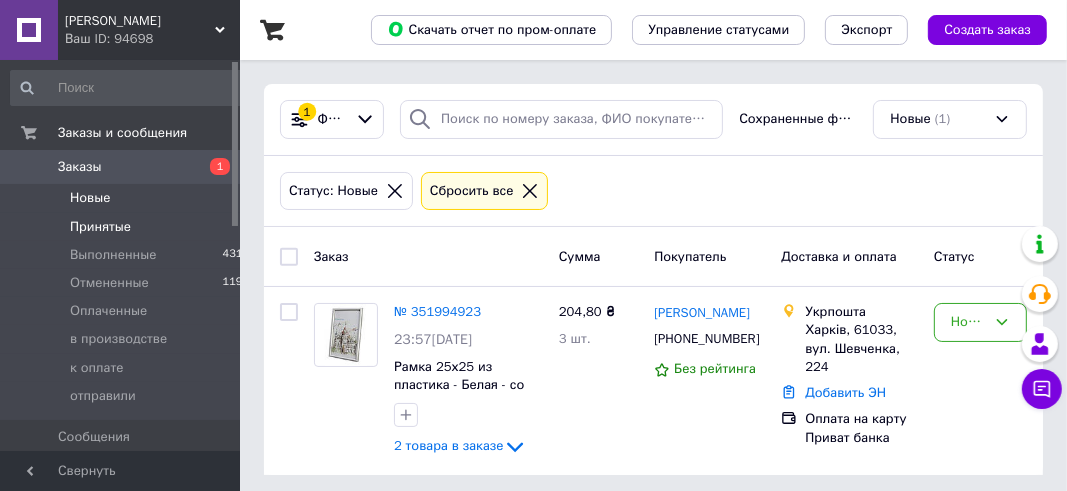click on "Принятые" at bounding box center (100, 227) 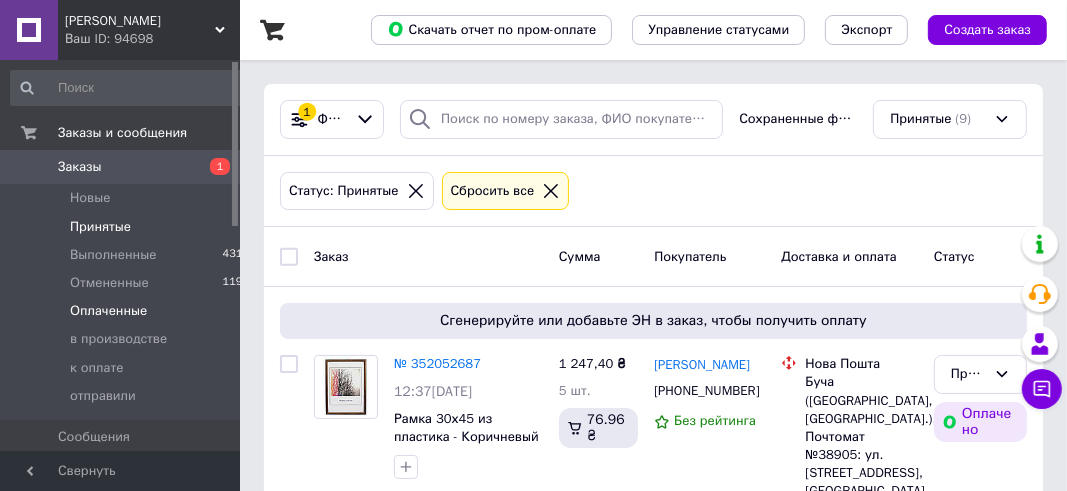 click on "Оплаченные" at bounding box center (108, 311) 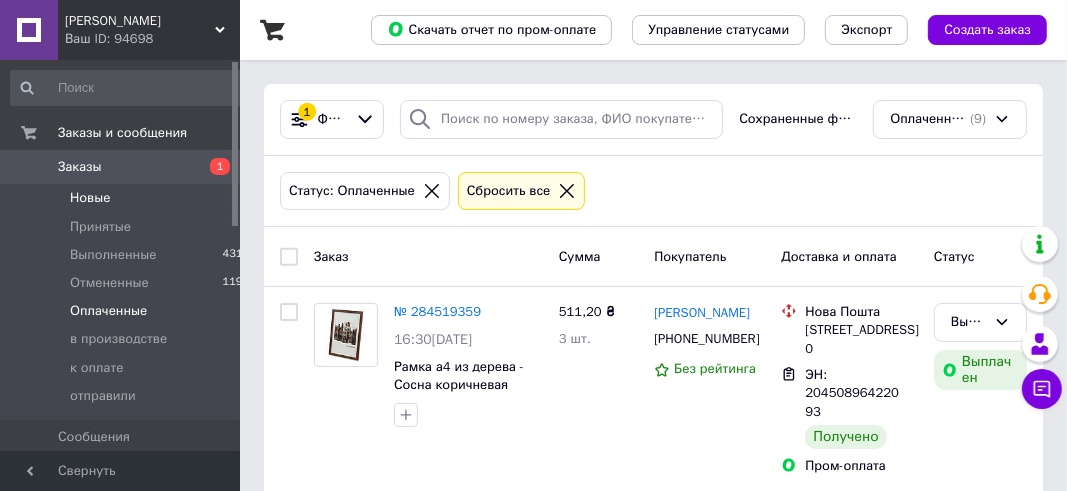 click on "Новые" at bounding box center (90, 198) 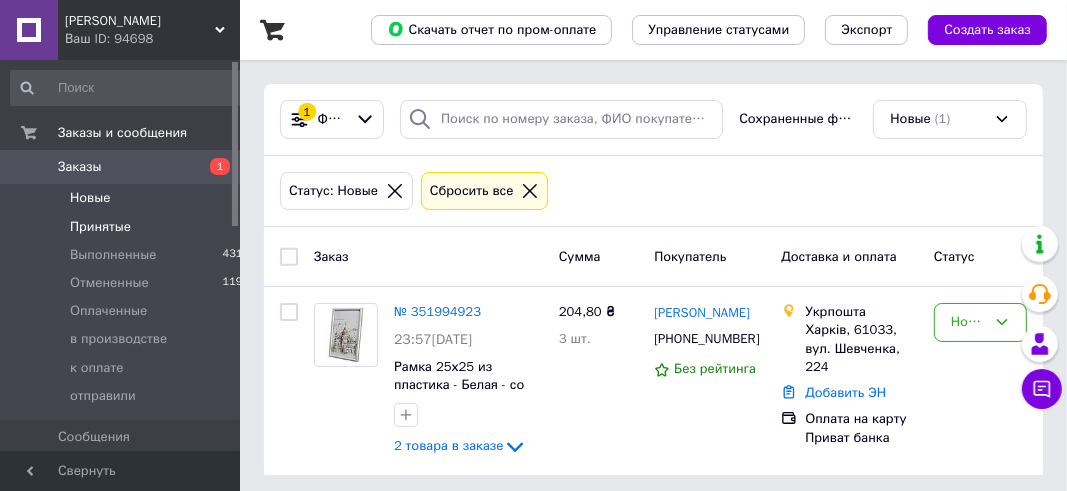 click on "Принятые" at bounding box center [100, 227] 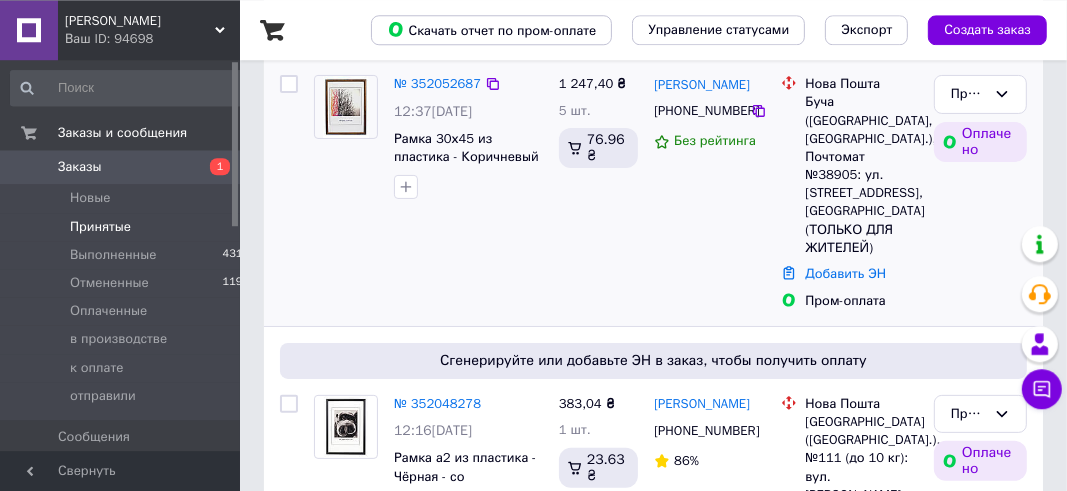 scroll, scrollTop: 316, scrollLeft: 0, axis: vertical 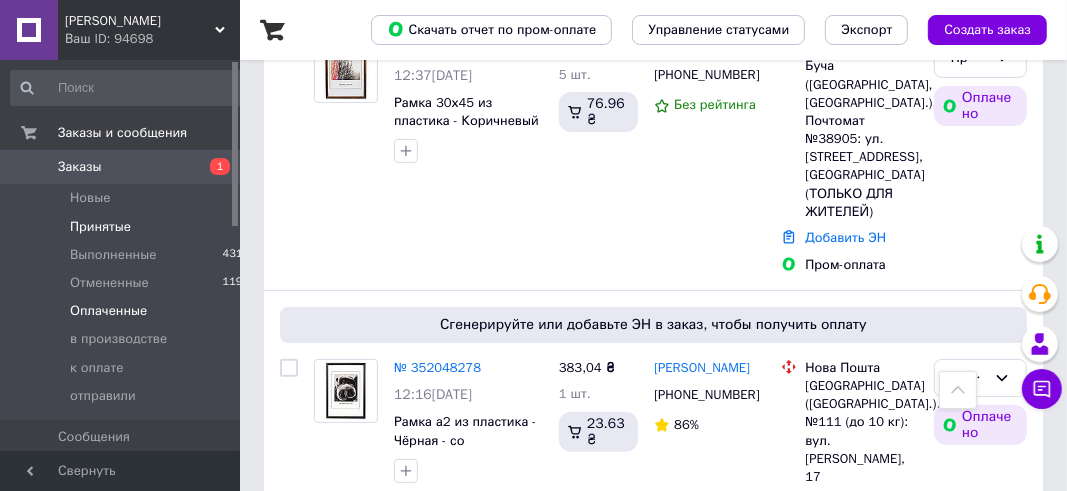 click on "Оплаченные" at bounding box center [108, 311] 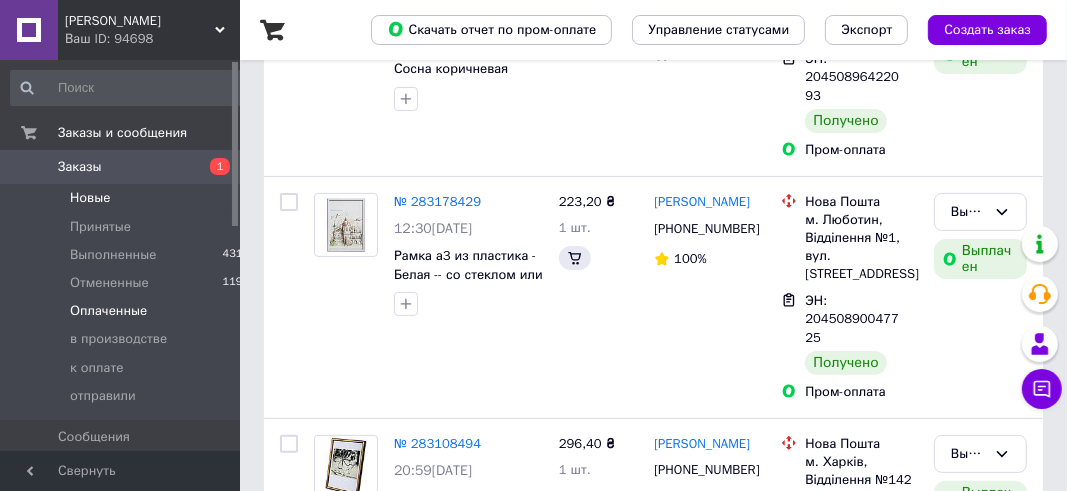 scroll, scrollTop: 0, scrollLeft: 0, axis: both 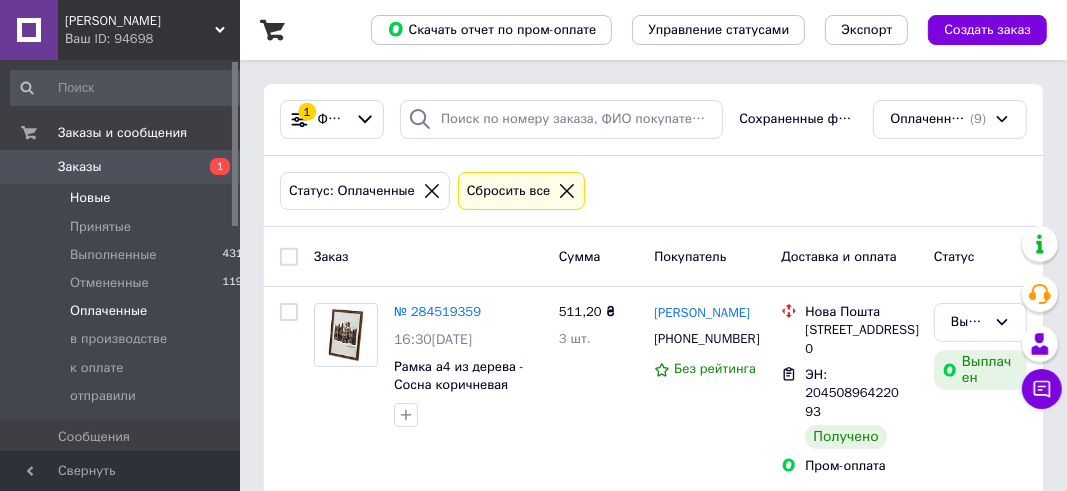 click on "Новые" at bounding box center (90, 198) 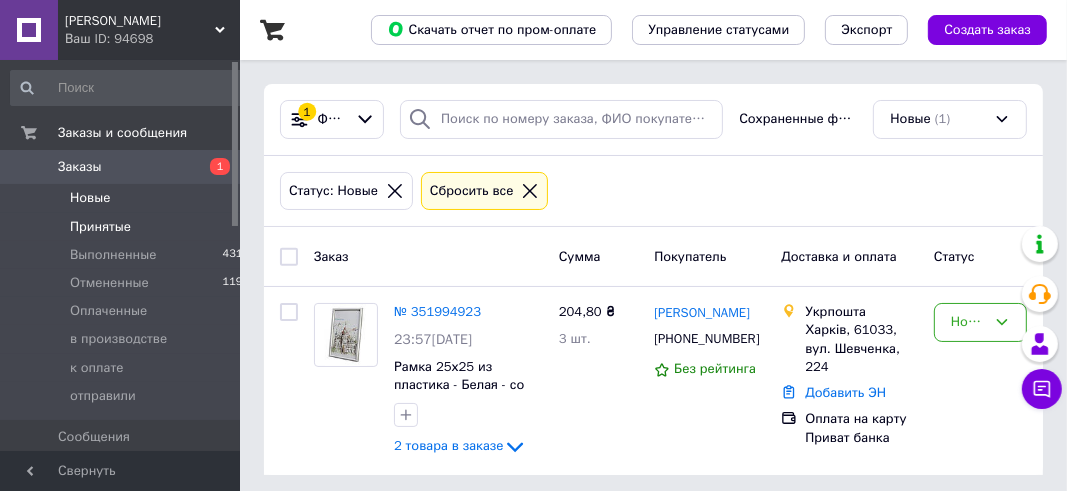 click on "Принятые" at bounding box center [100, 227] 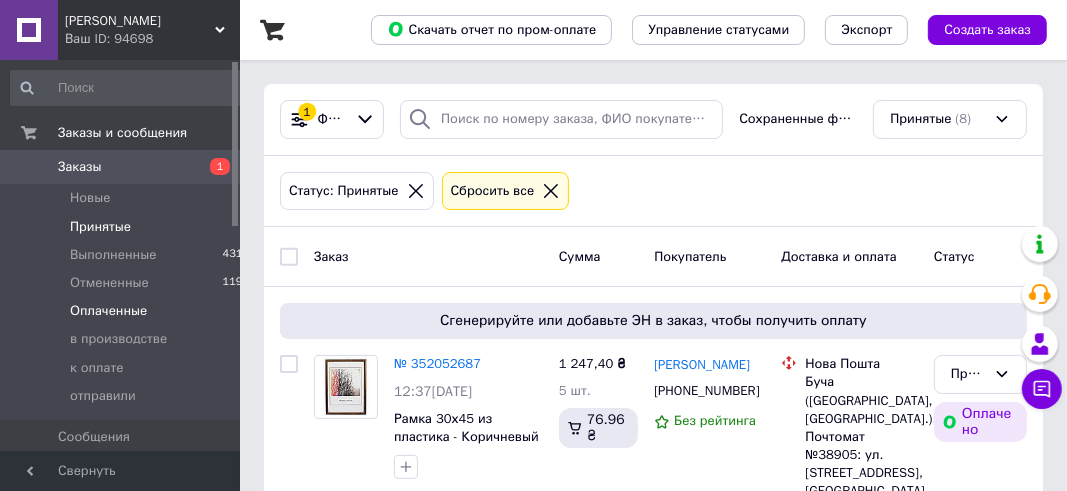 click on "Оплаченные" at bounding box center [108, 311] 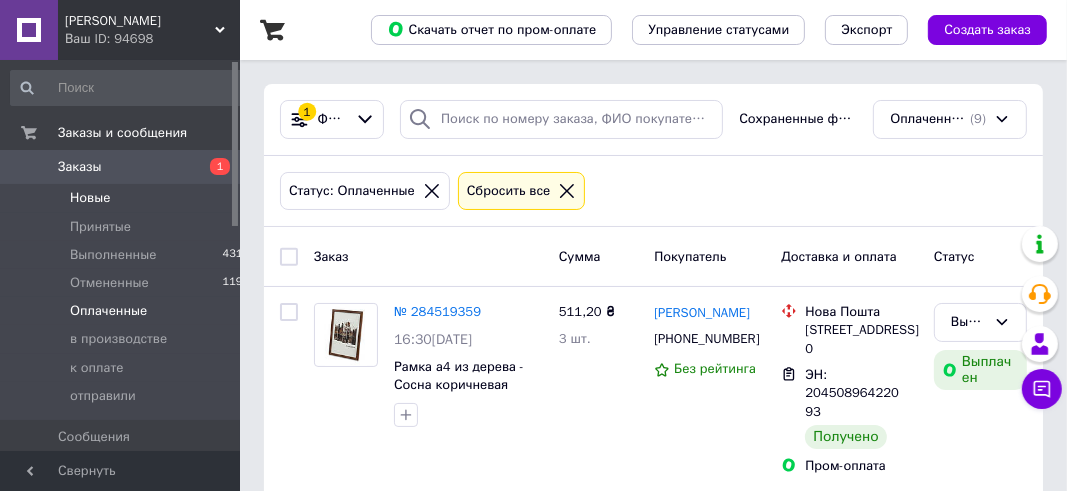 click on "Новые" at bounding box center (90, 198) 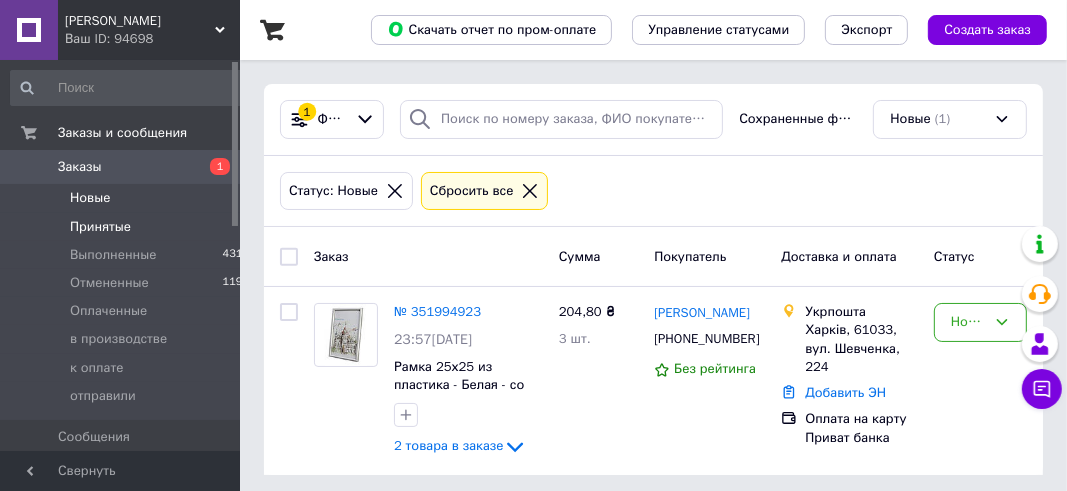 click on "Принятые" at bounding box center (100, 227) 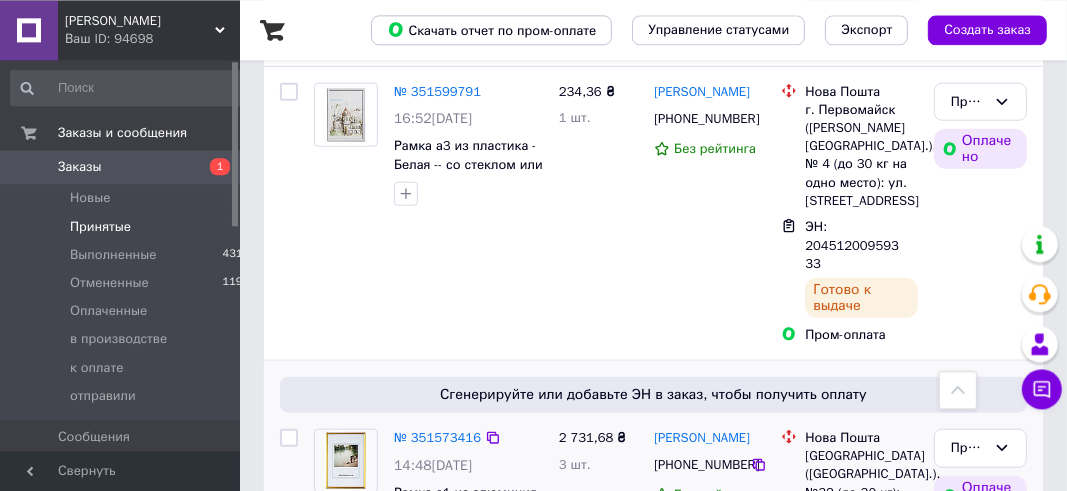 scroll, scrollTop: 1372, scrollLeft: 0, axis: vertical 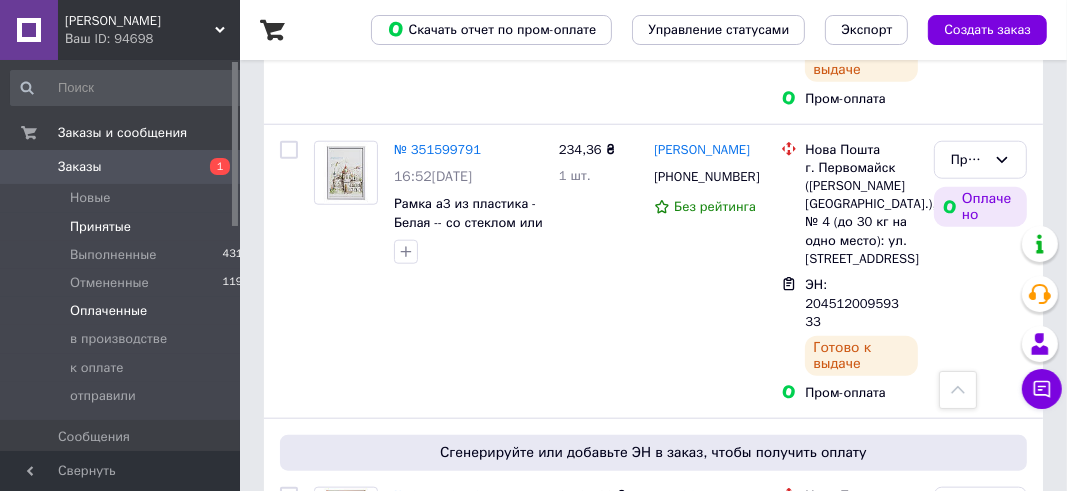 click on "Оплаченные" at bounding box center (108, 311) 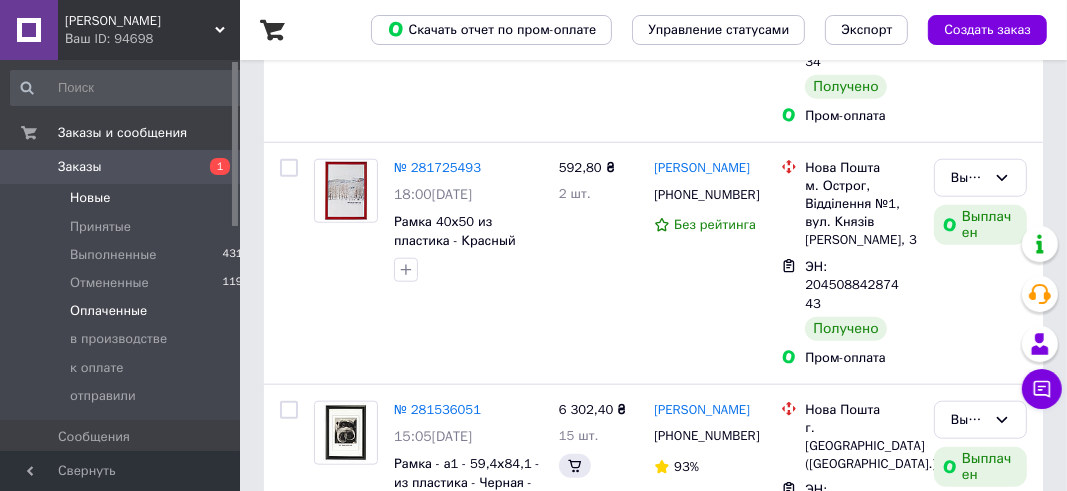 scroll, scrollTop: 0, scrollLeft: 0, axis: both 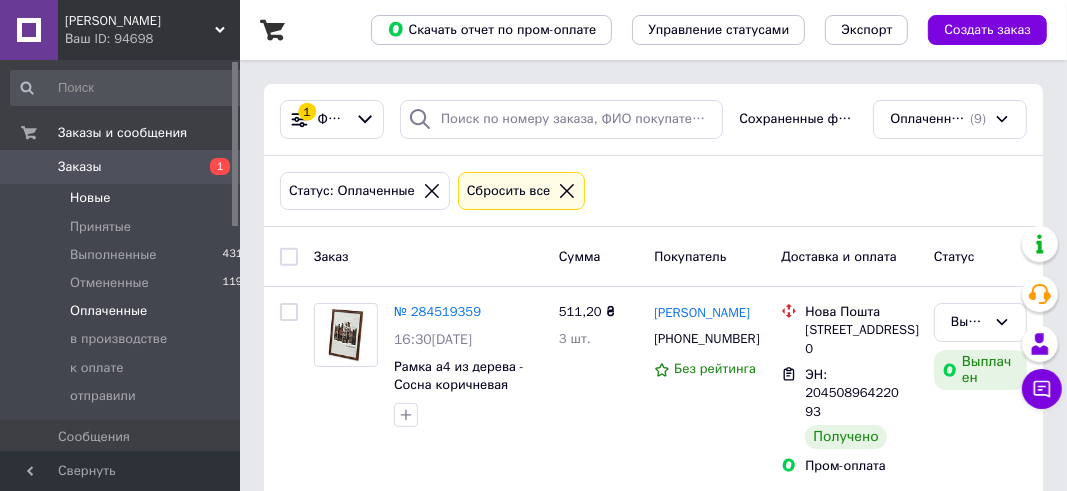 click on "Новые" at bounding box center (90, 198) 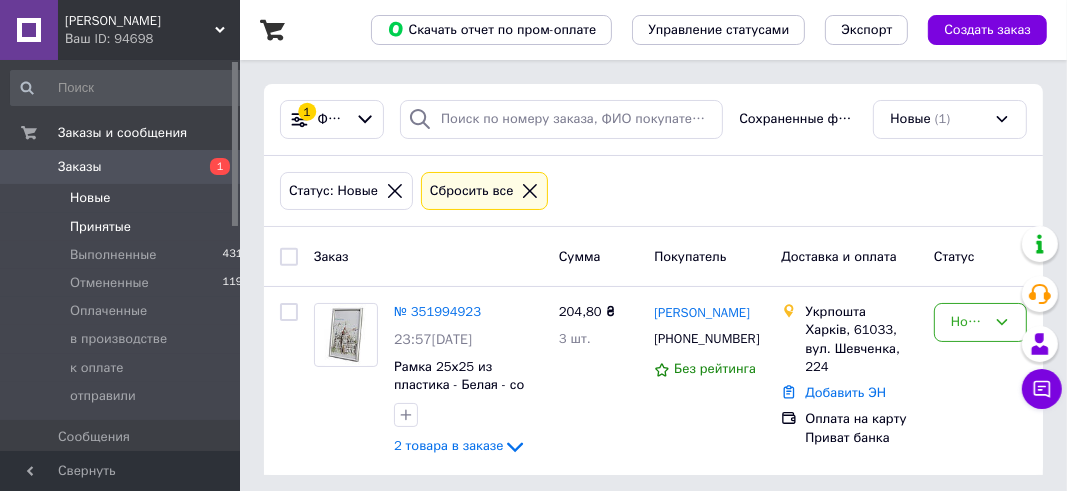 click on "Принятые" at bounding box center [100, 227] 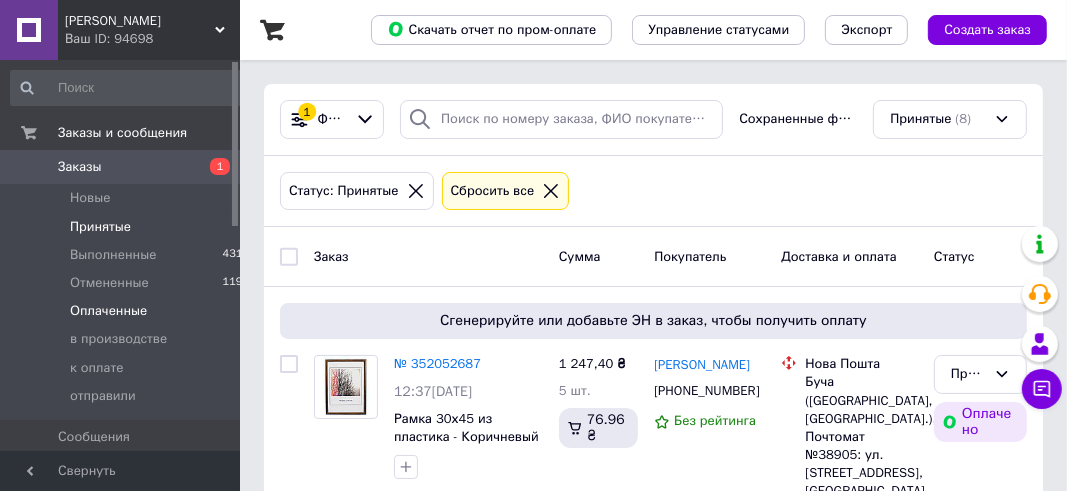 click on "Оплаченные" at bounding box center [108, 311] 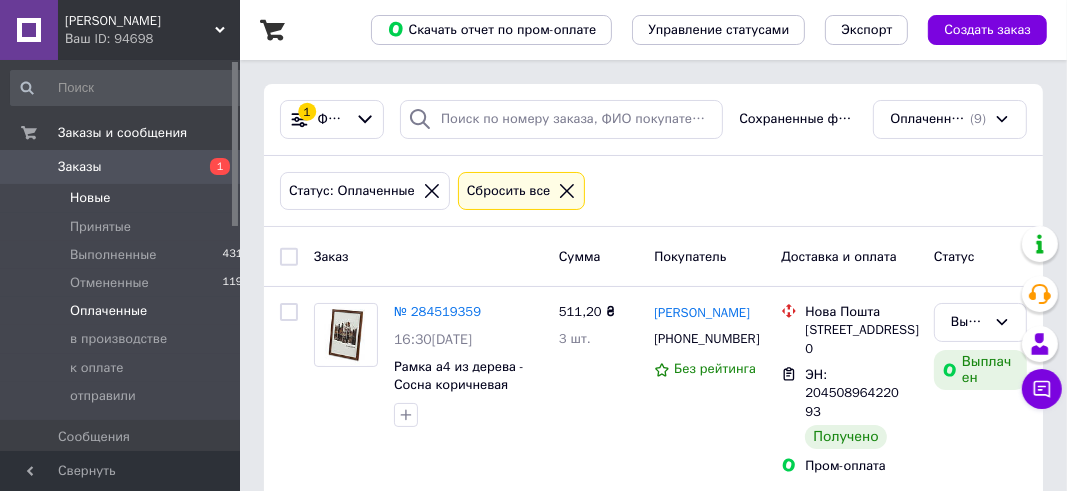 click on "Новые" at bounding box center [90, 198] 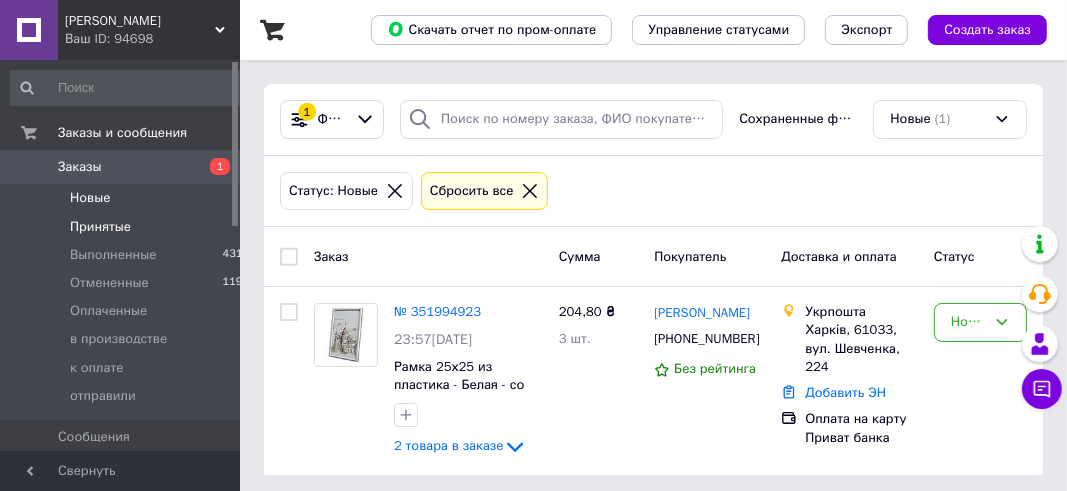 click on "Принятые" at bounding box center (100, 227) 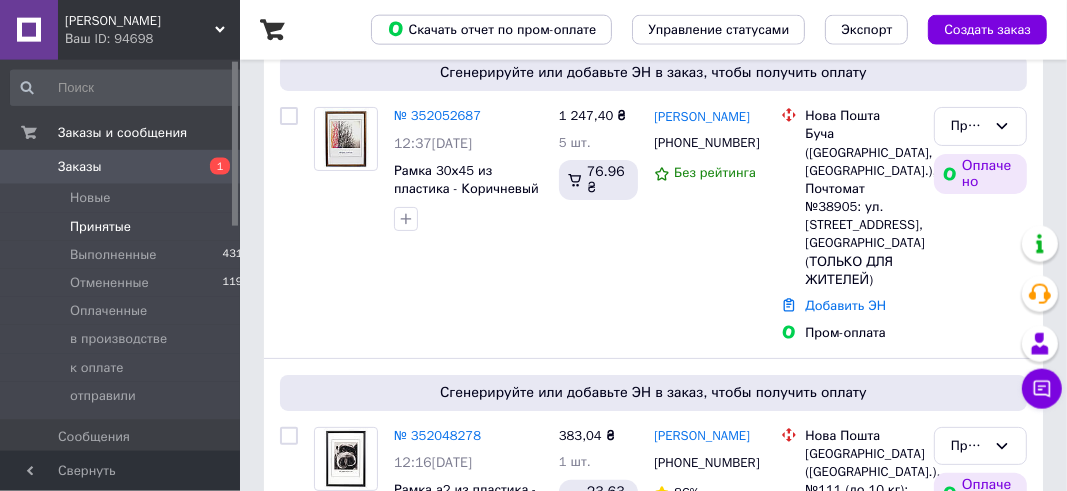 scroll, scrollTop: 316, scrollLeft: 0, axis: vertical 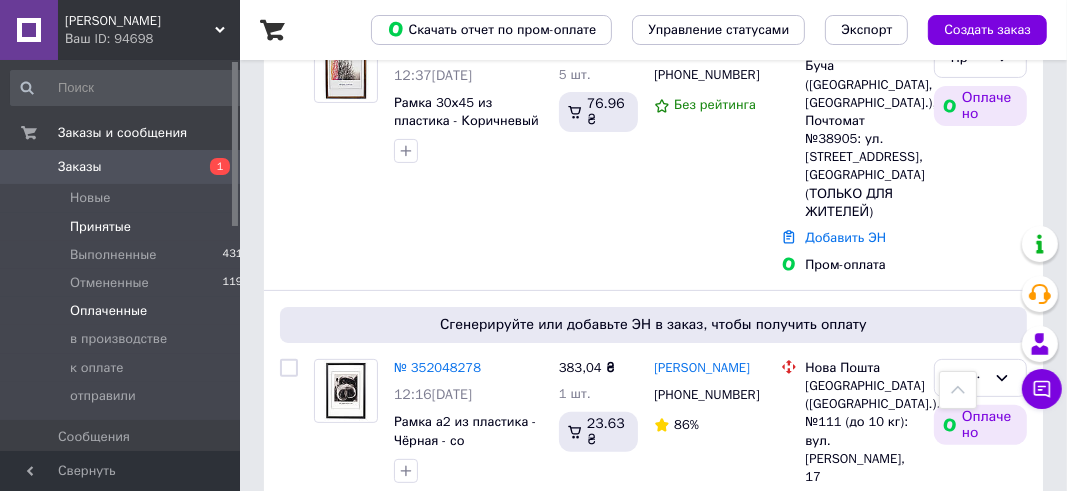 click on "Оплаченные" at bounding box center (108, 311) 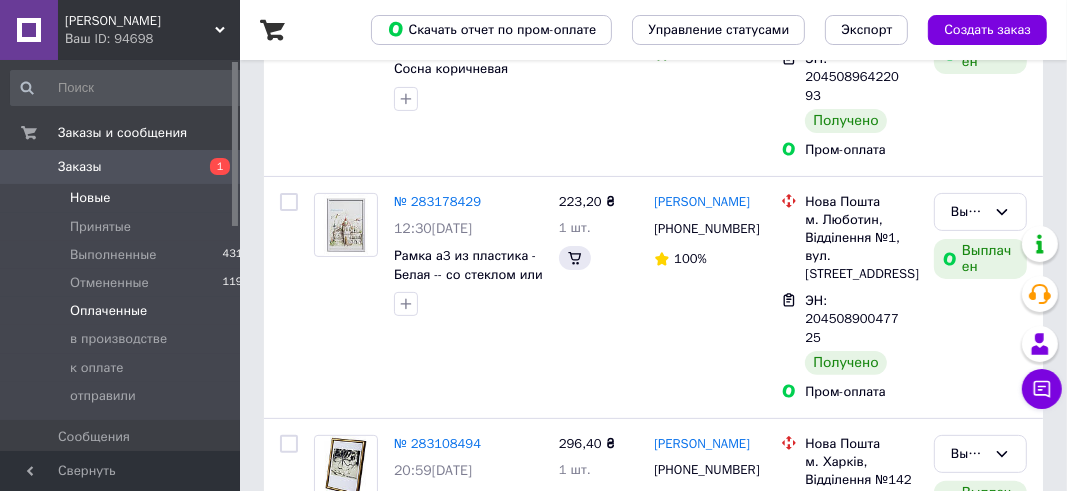 scroll, scrollTop: 0, scrollLeft: 0, axis: both 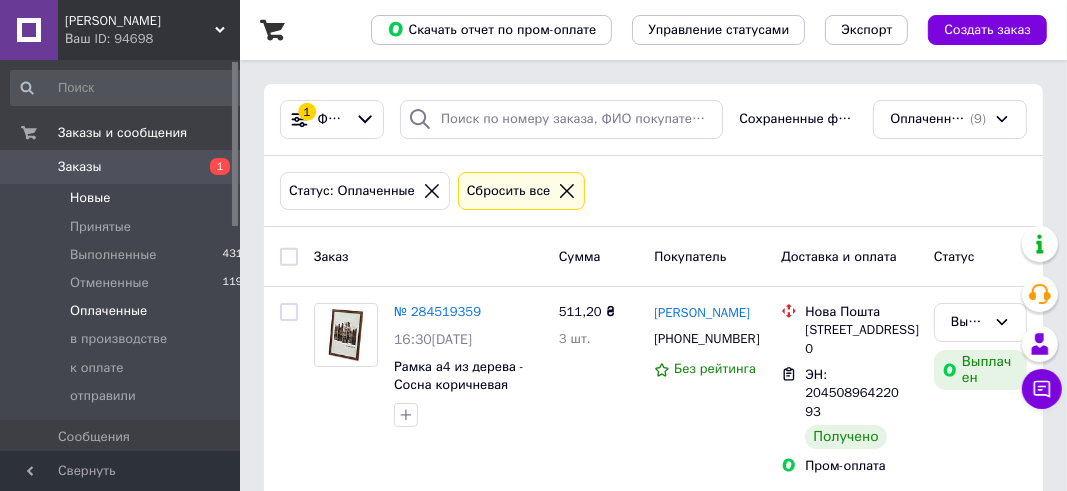 click on "Новые" at bounding box center [90, 198] 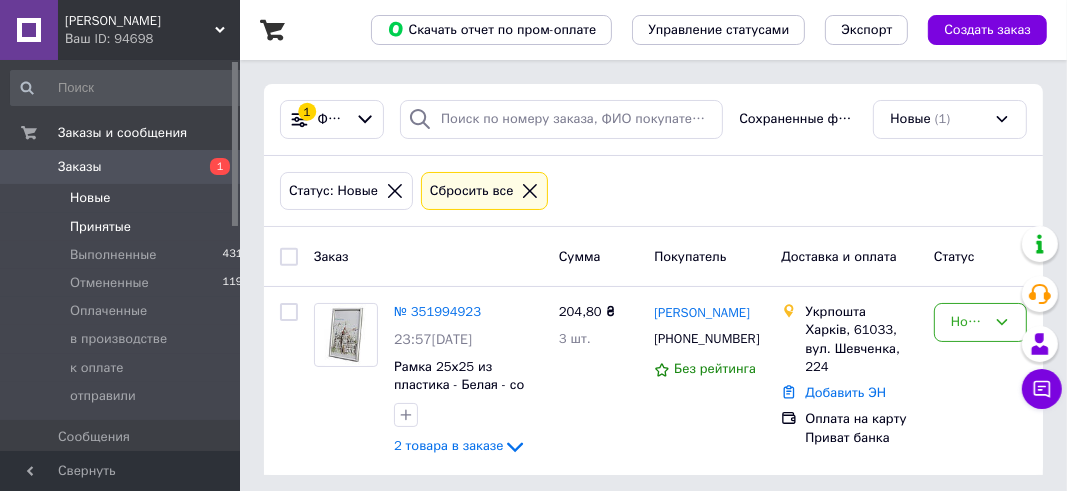 click on "Принятые" at bounding box center [100, 227] 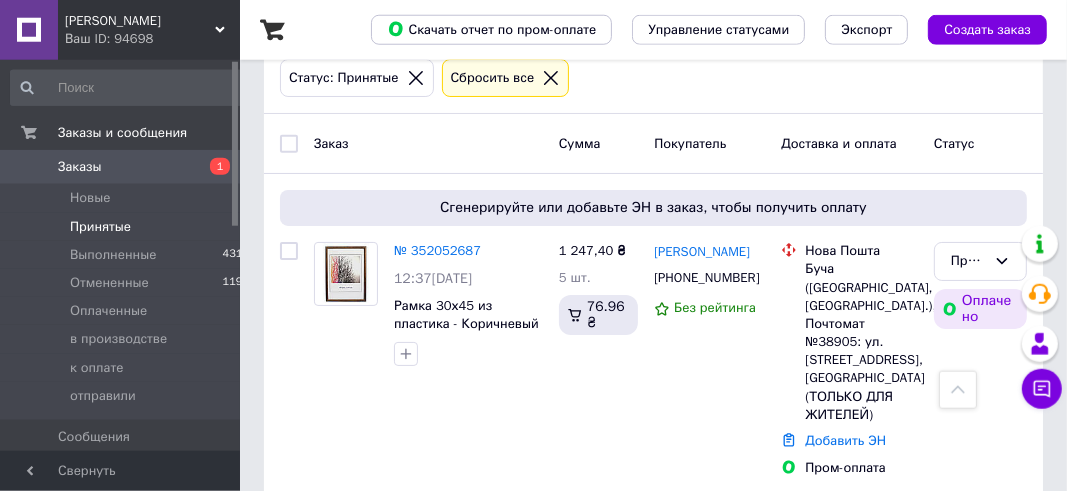 scroll, scrollTop: 105, scrollLeft: 0, axis: vertical 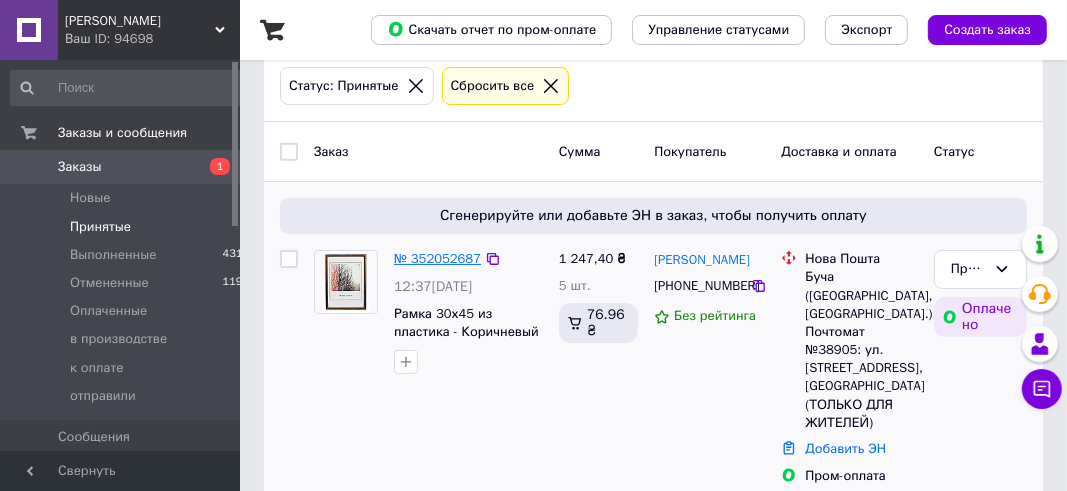 click on "№ 352052687" at bounding box center (437, 258) 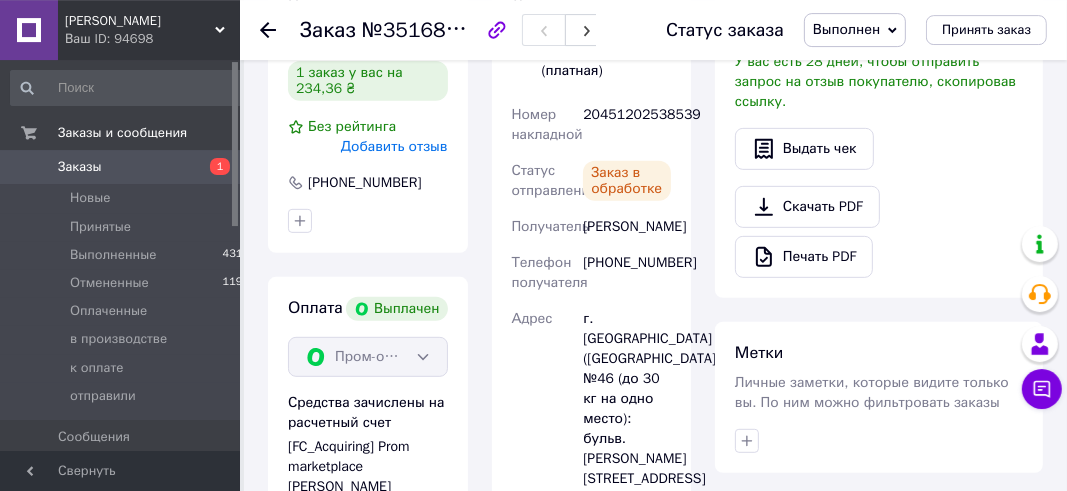 scroll, scrollTop: 633, scrollLeft: 0, axis: vertical 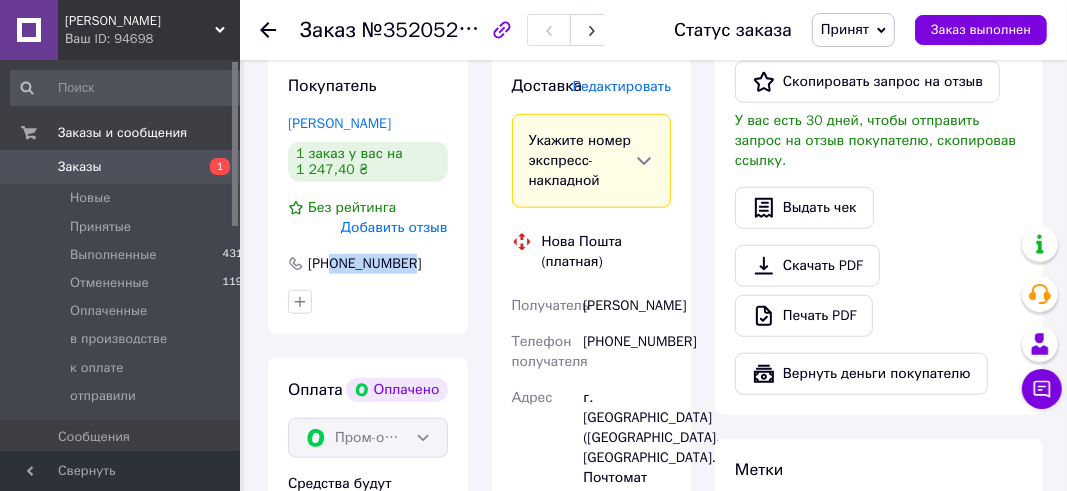 drag, startPoint x: 334, startPoint y: 225, endPoint x: 412, endPoint y: 232, distance: 78.31347 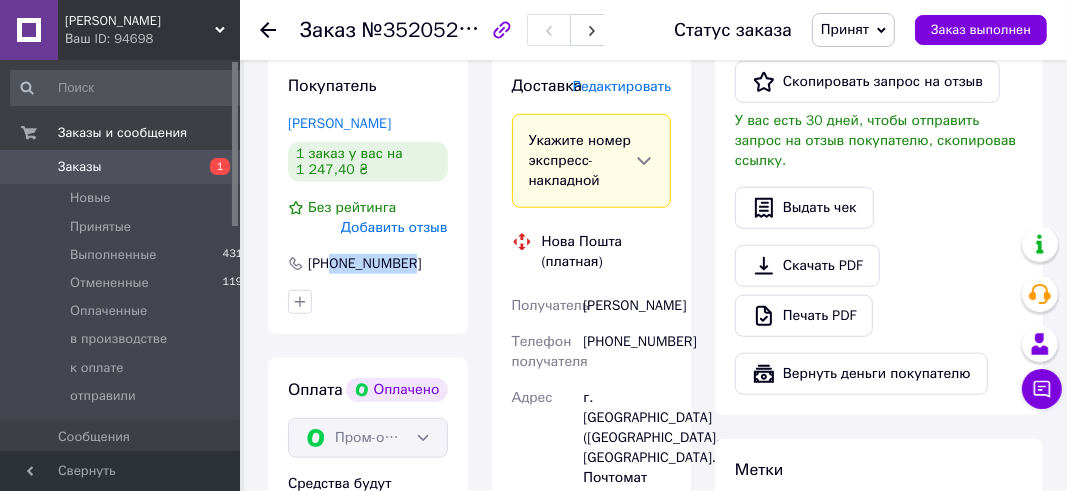 copy on "0660776271" 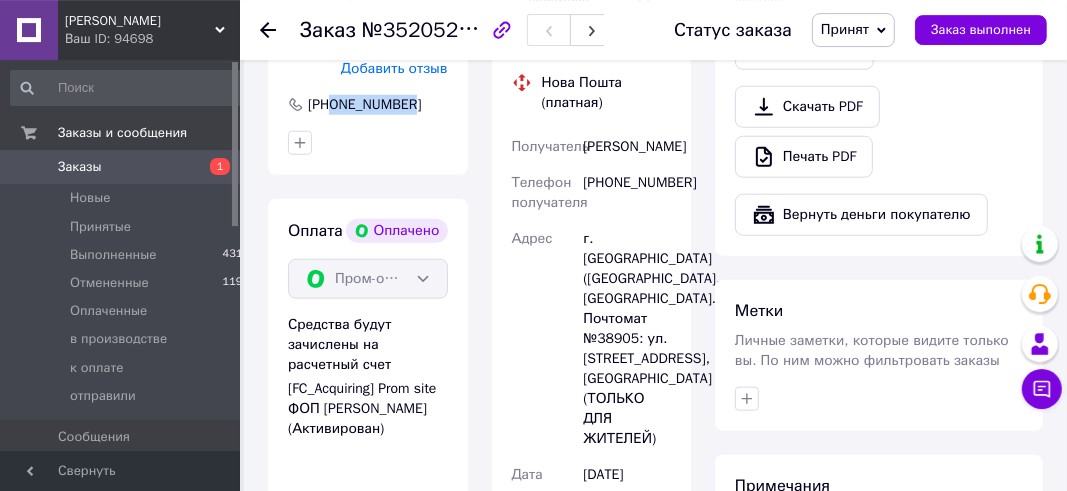 scroll, scrollTop: 1372, scrollLeft: 0, axis: vertical 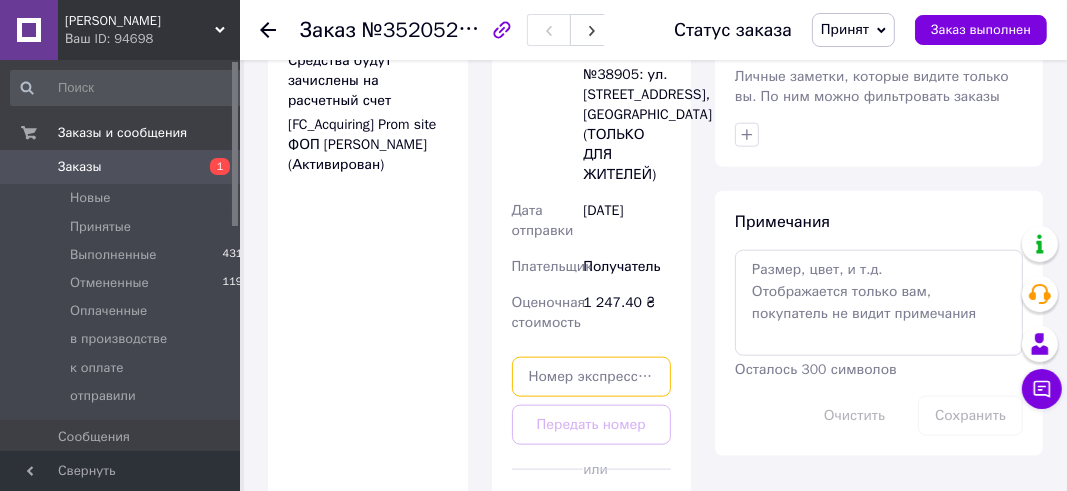 click at bounding box center [592, 377] 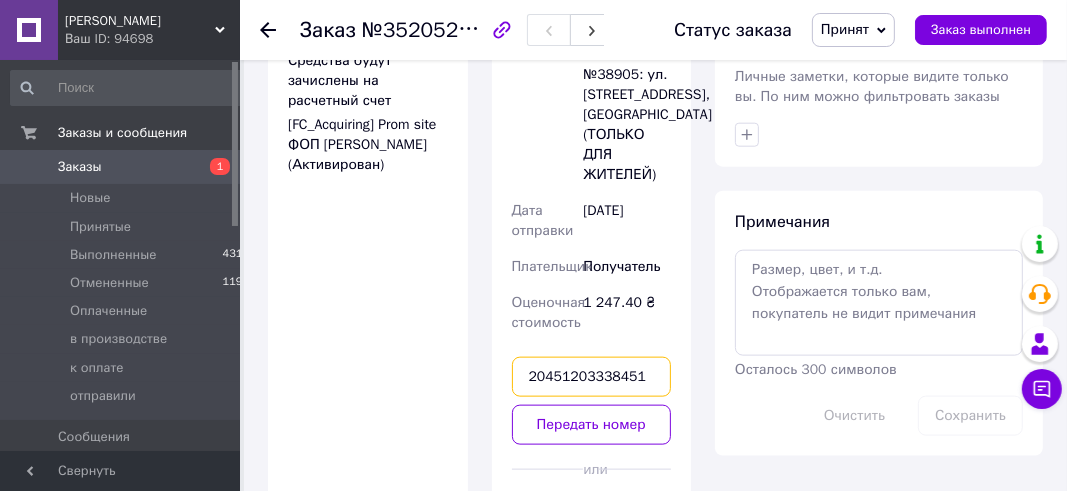 type on "20451203338451" 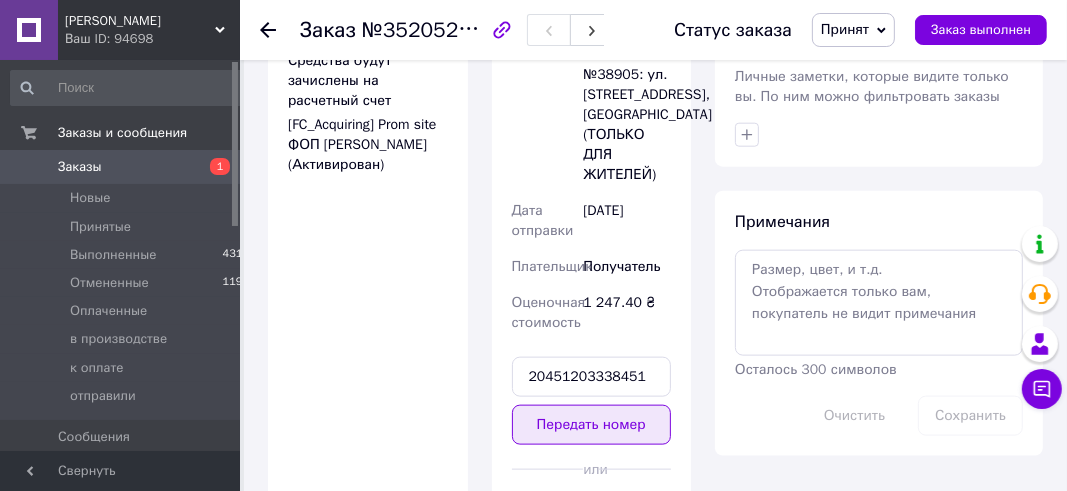 click on "Передать номер" at bounding box center [592, 425] 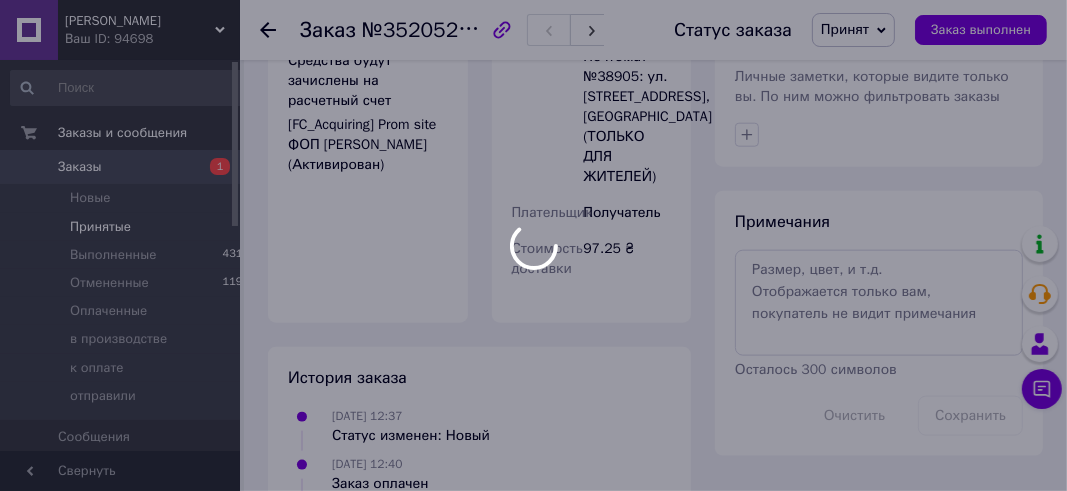 scroll, scrollTop: 1551, scrollLeft: 0, axis: vertical 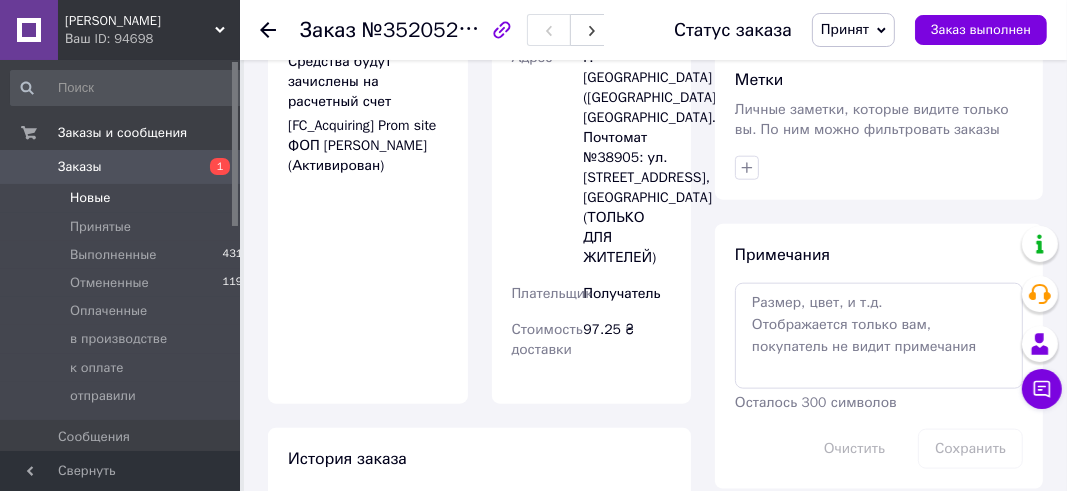 click on "Новые" at bounding box center (90, 198) 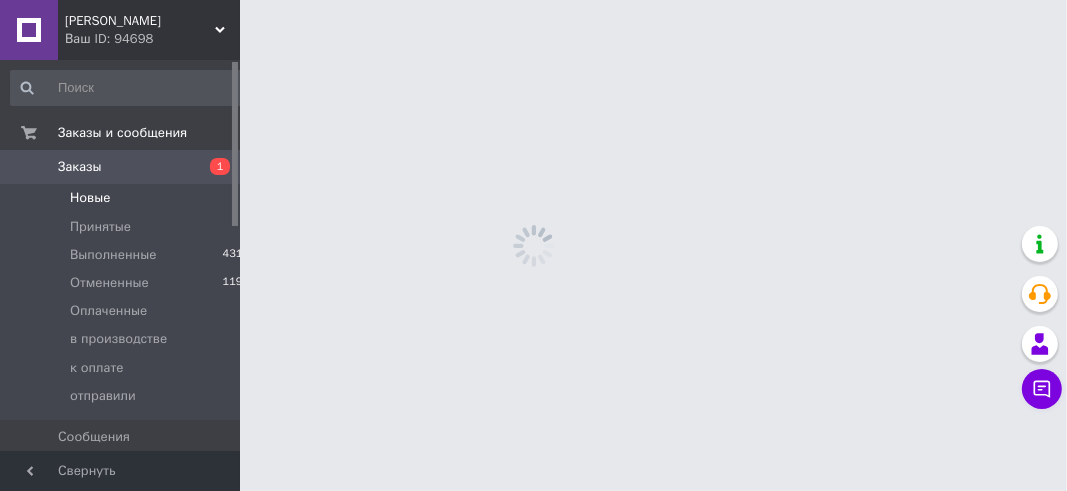 scroll, scrollTop: 0, scrollLeft: 0, axis: both 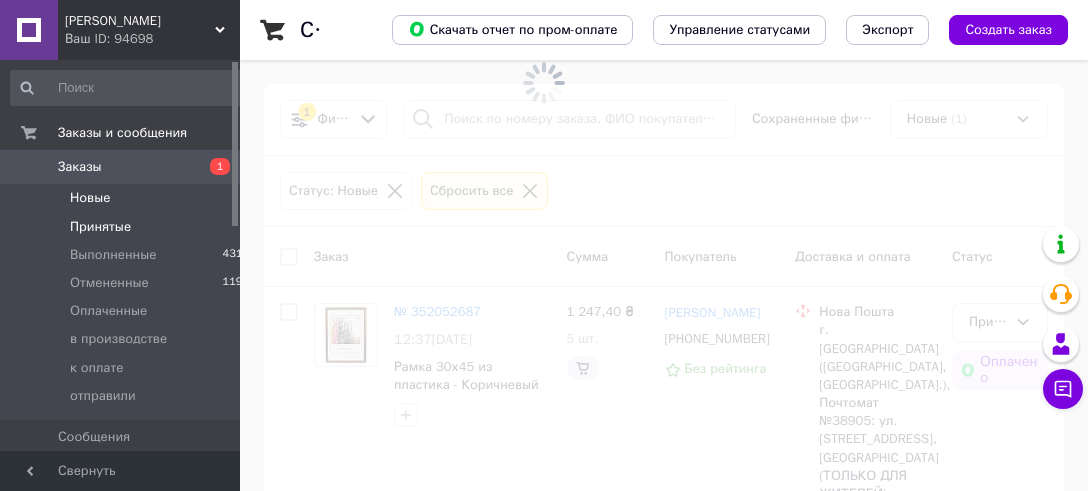 click on "Принятые" at bounding box center (100, 227) 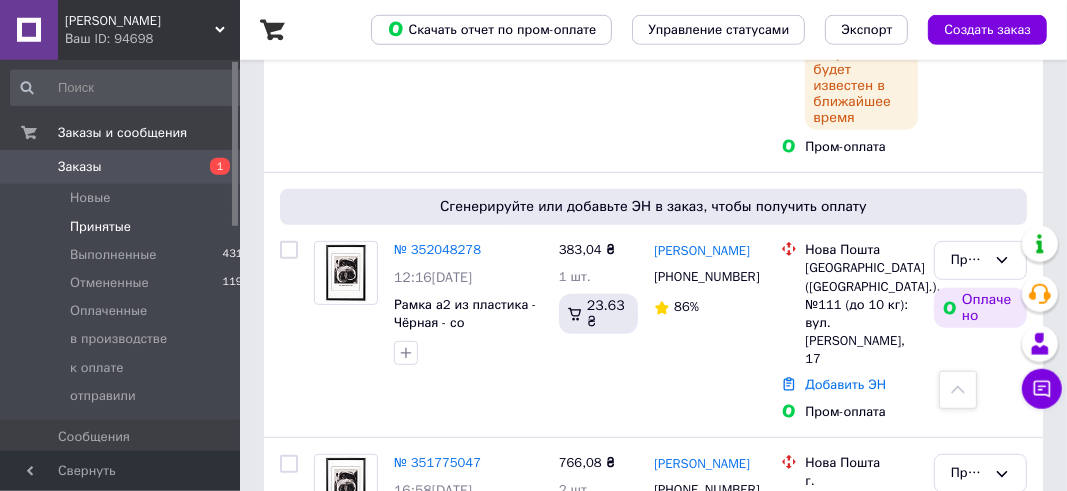 scroll, scrollTop: 633, scrollLeft: 0, axis: vertical 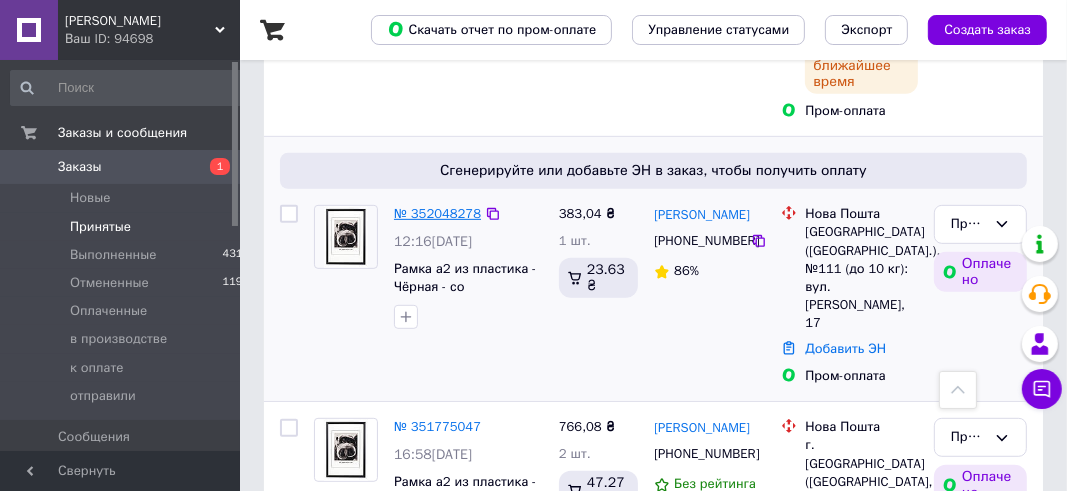 click on "№ 352048278" at bounding box center [437, 213] 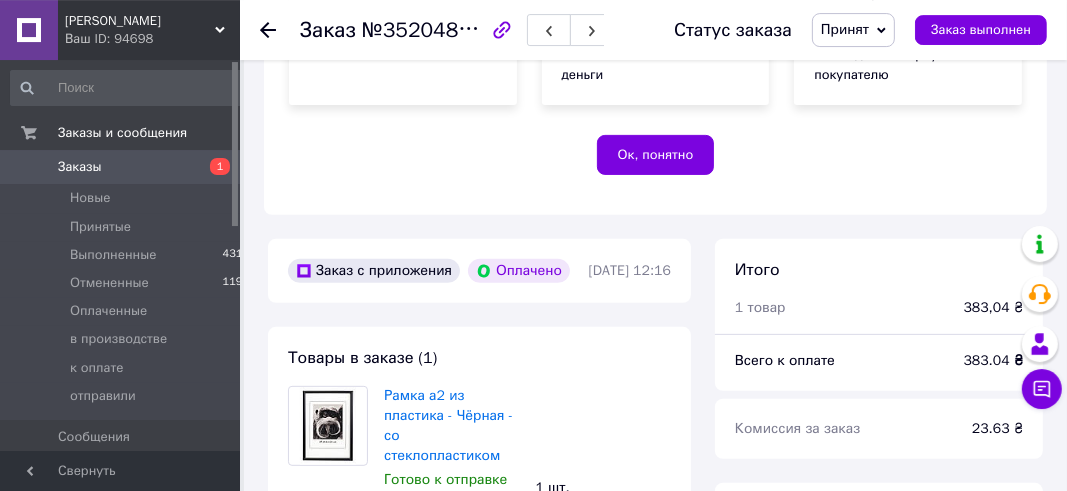 scroll, scrollTop: 483, scrollLeft: 0, axis: vertical 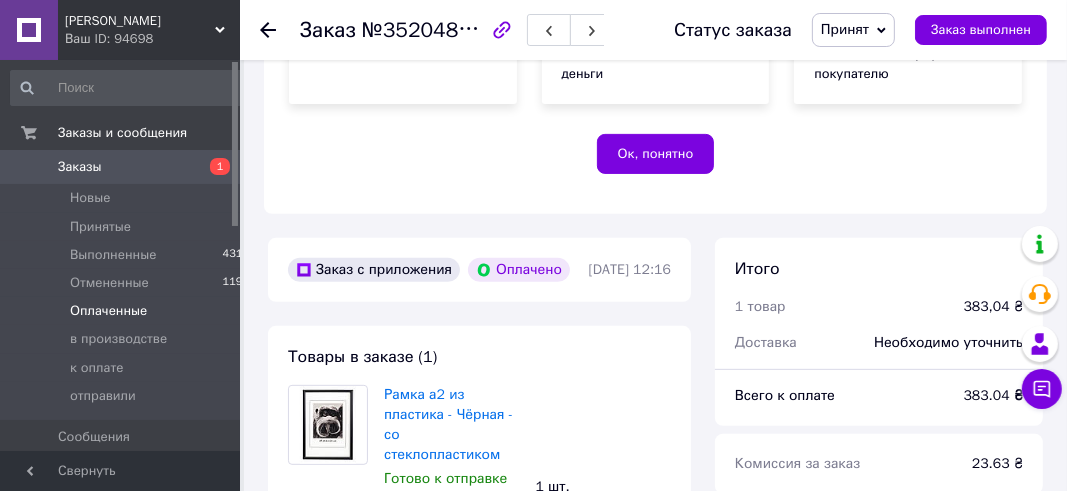 click on "Оплаченные" at bounding box center (108, 311) 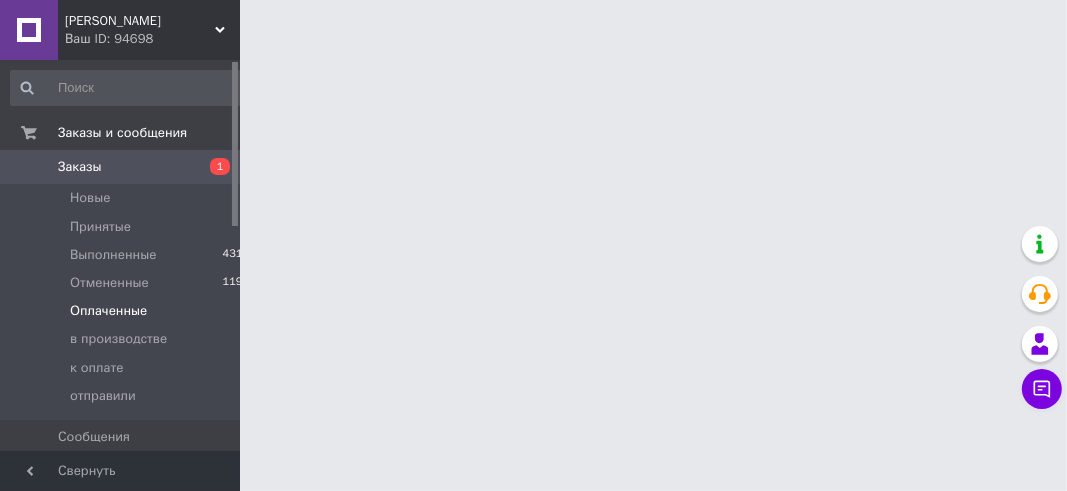 scroll, scrollTop: 0, scrollLeft: 0, axis: both 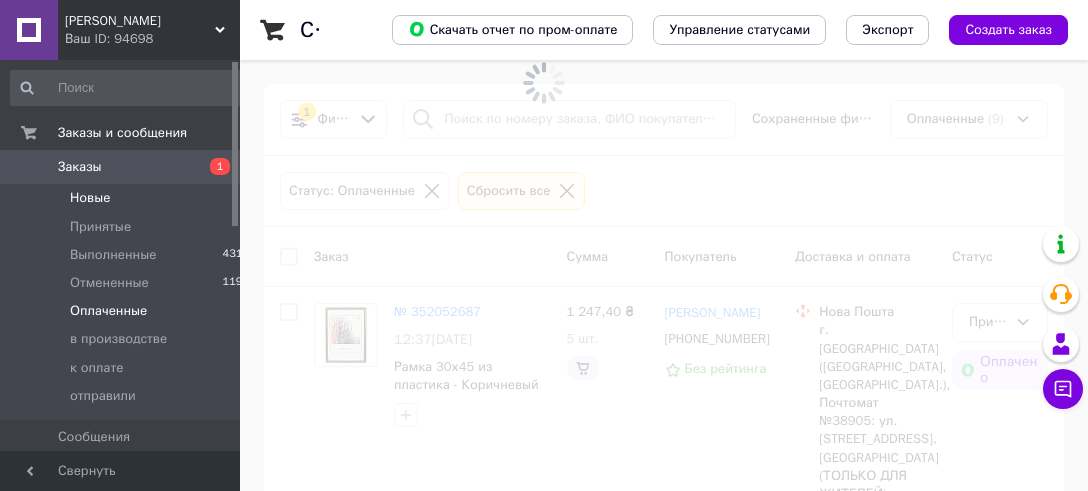 click on "Новые" at bounding box center (90, 198) 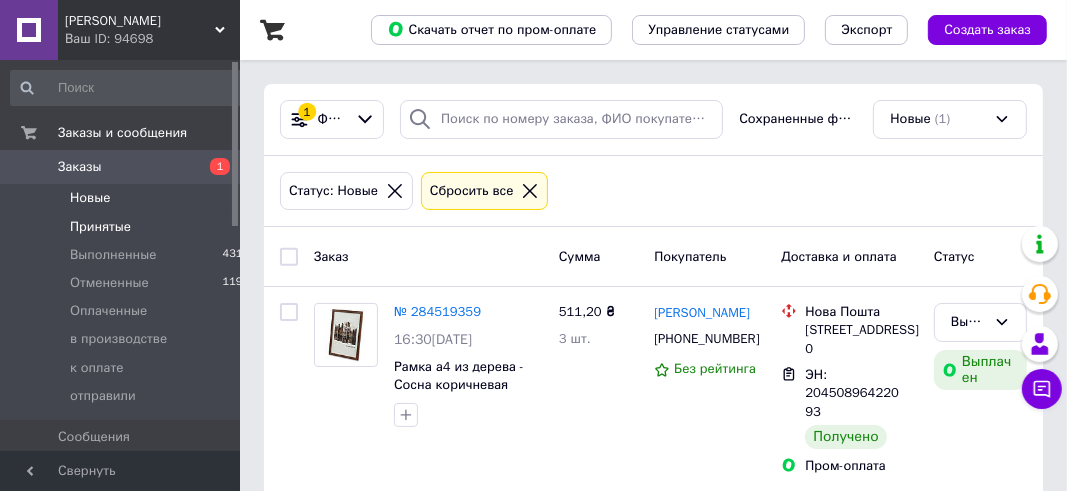 click on "Принятые" at bounding box center [100, 227] 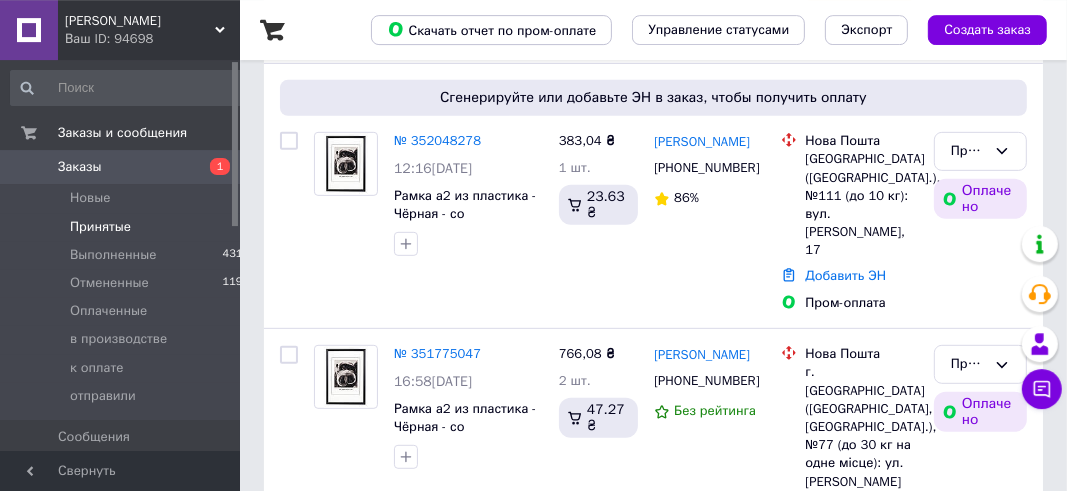 scroll, scrollTop: 633, scrollLeft: 0, axis: vertical 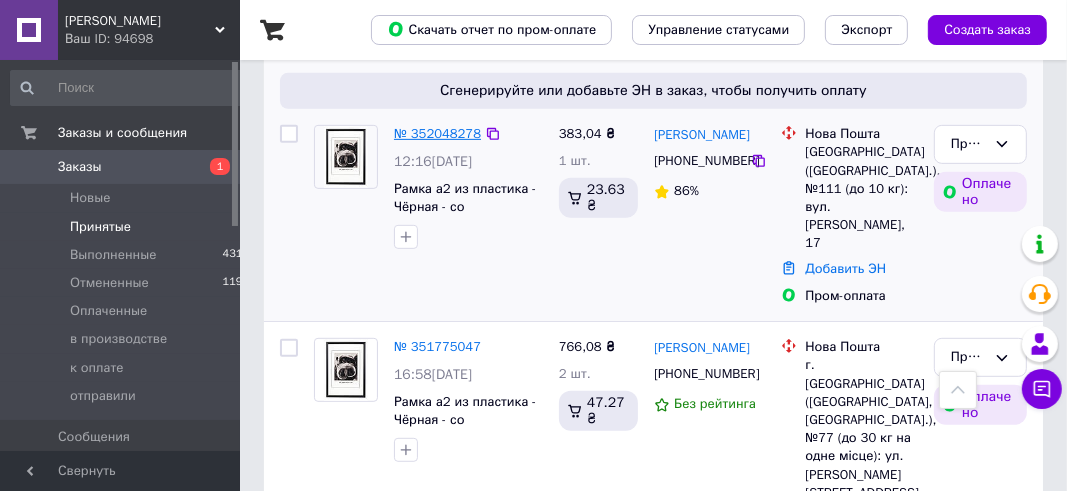 click on "№ 352048278" at bounding box center [437, 133] 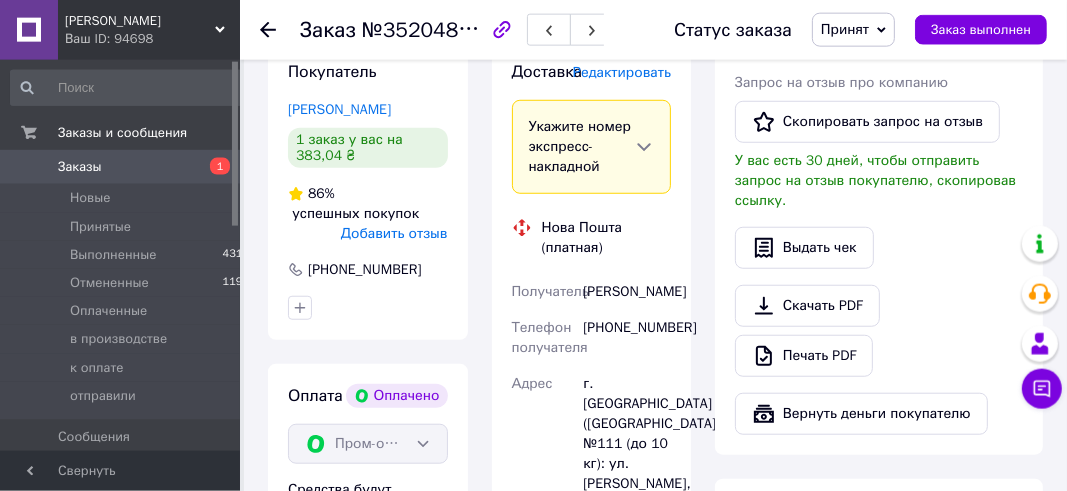 scroll, scrollTop: 1117, scrollLeft: 0, axis: vertical 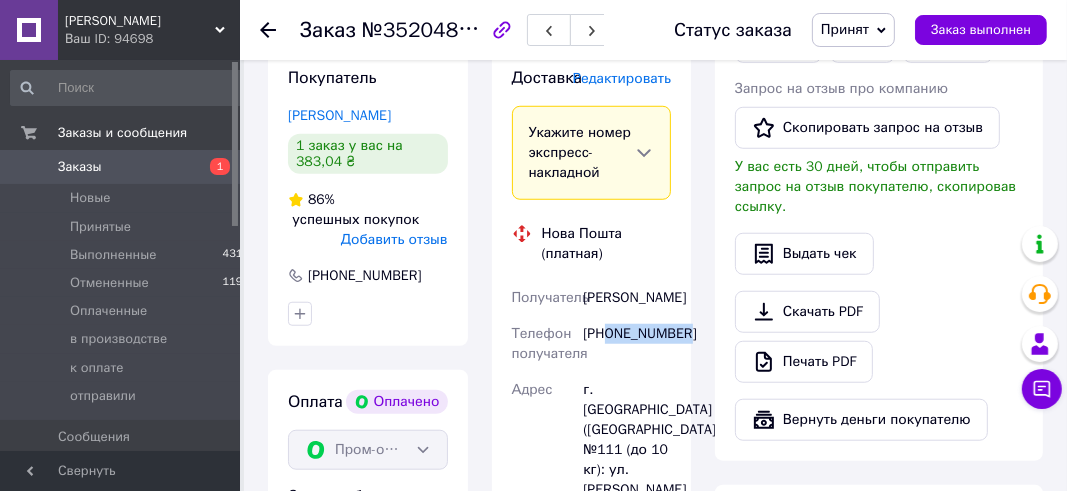 drag, startPoint x: 608, startPoint y: 369, endPoint x: 686, endPoint y: 370, distance: 78.00641 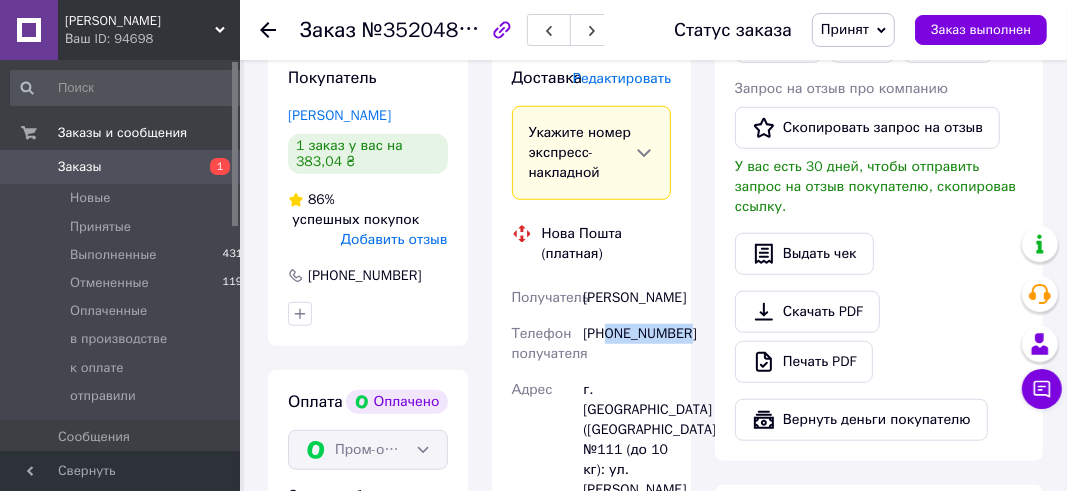 copy on "0965780538" 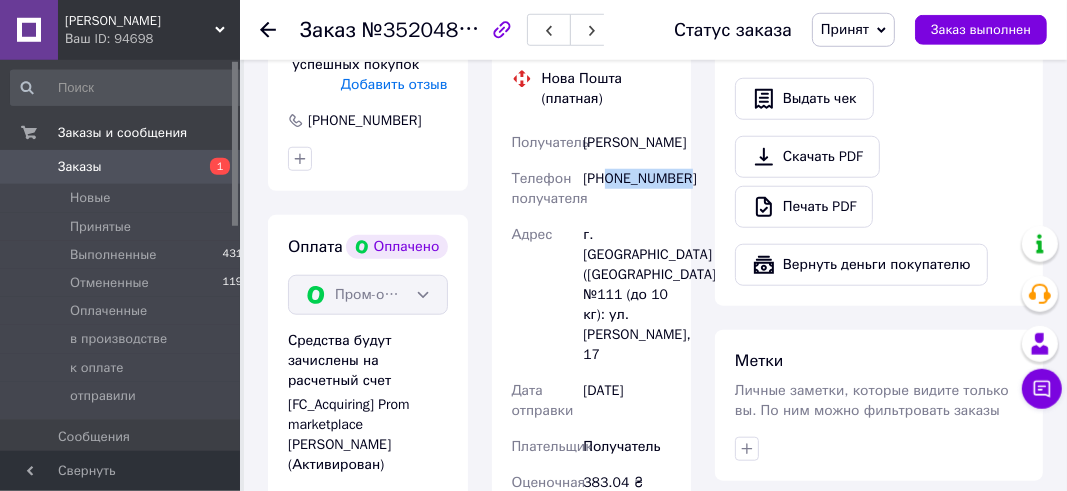 scroll, scrollTop: 1328, scrollLeft: 0, axis: vertical 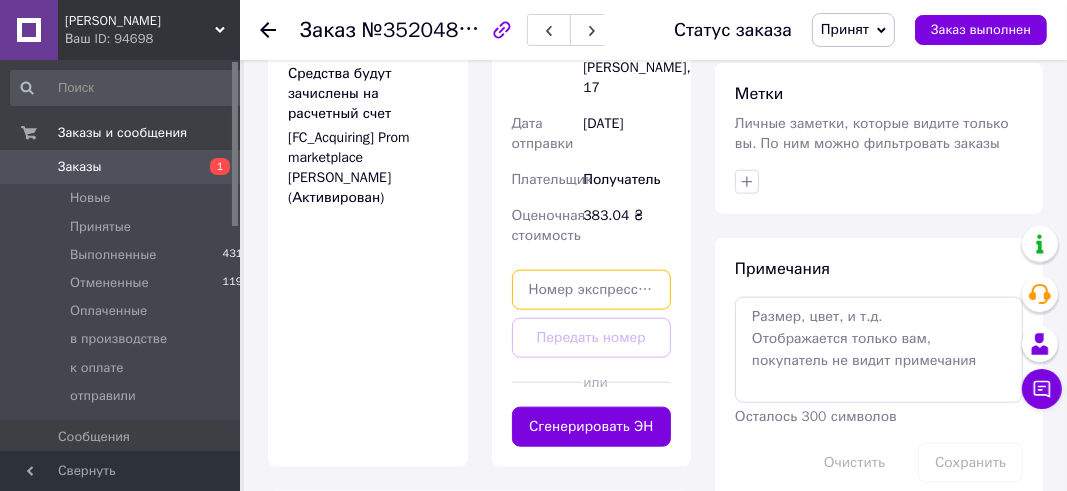 click at bounding box center [592, 290] 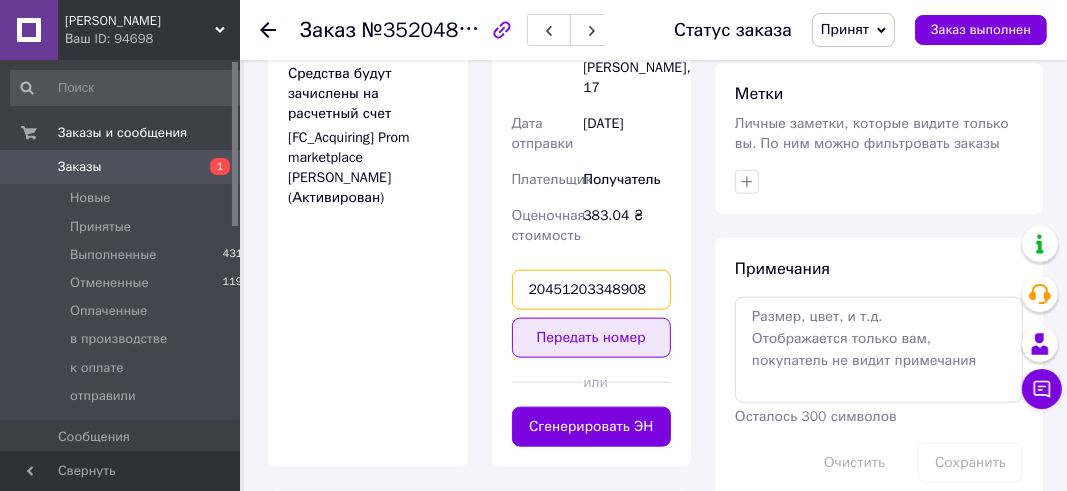 type on "20451203348908" 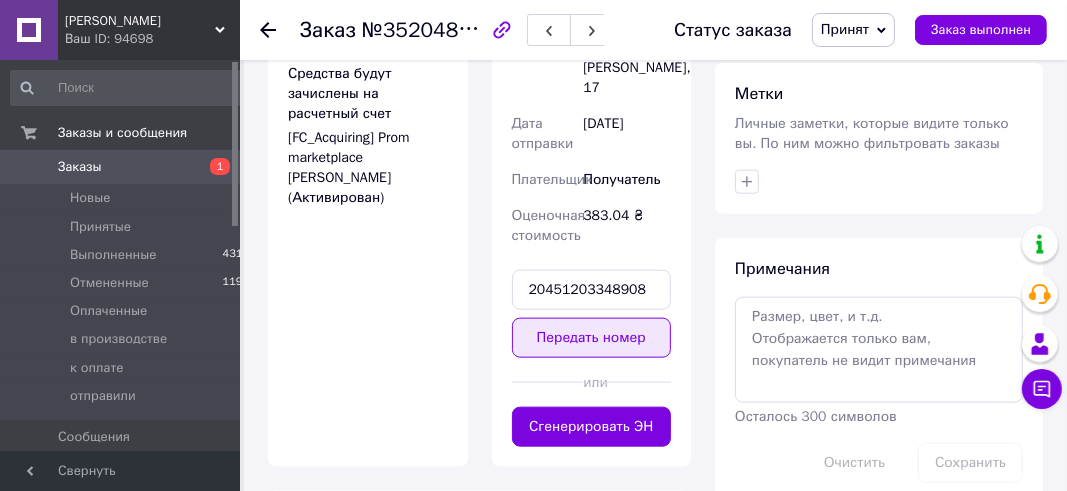 click on "Передать номер" at bounding box center [592, 338] 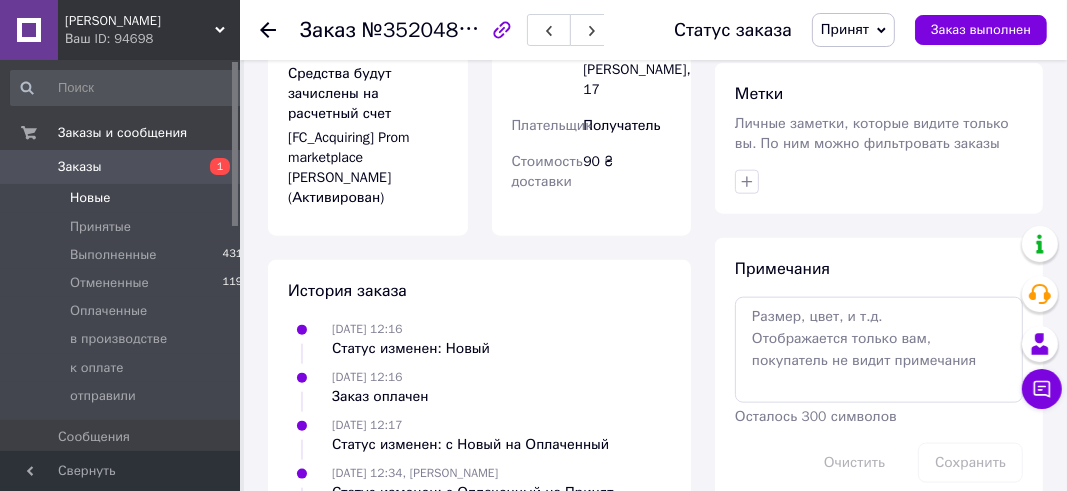 click on "Новые" at bounding box center [90, 198] 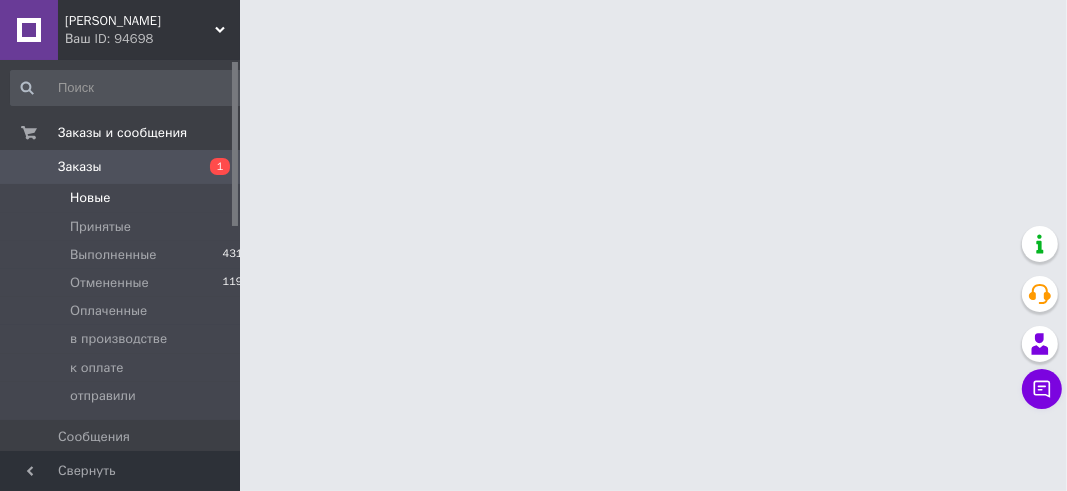 scroll, scrollTop: 0, scrollLeft: 0, axis: both 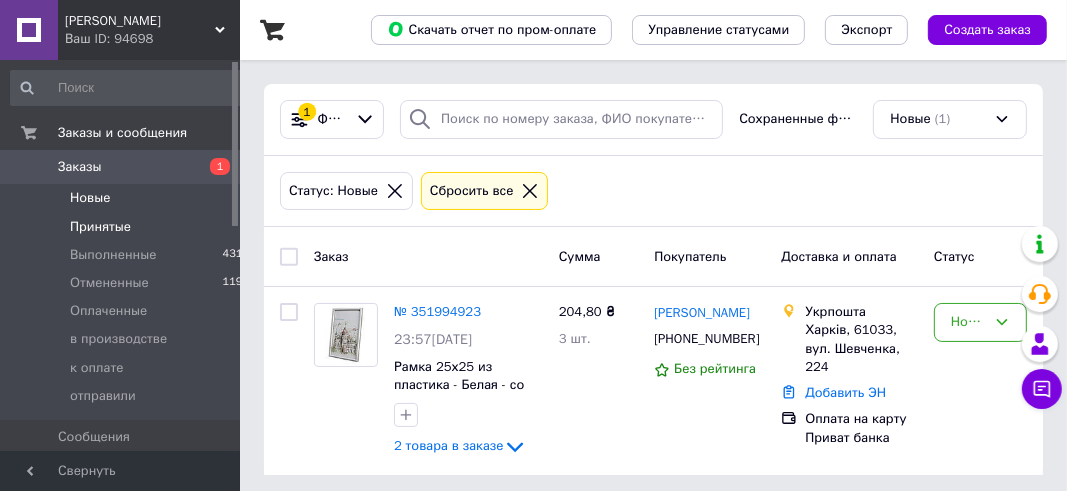 click on "Принятые" at bounding box center (100, 227) 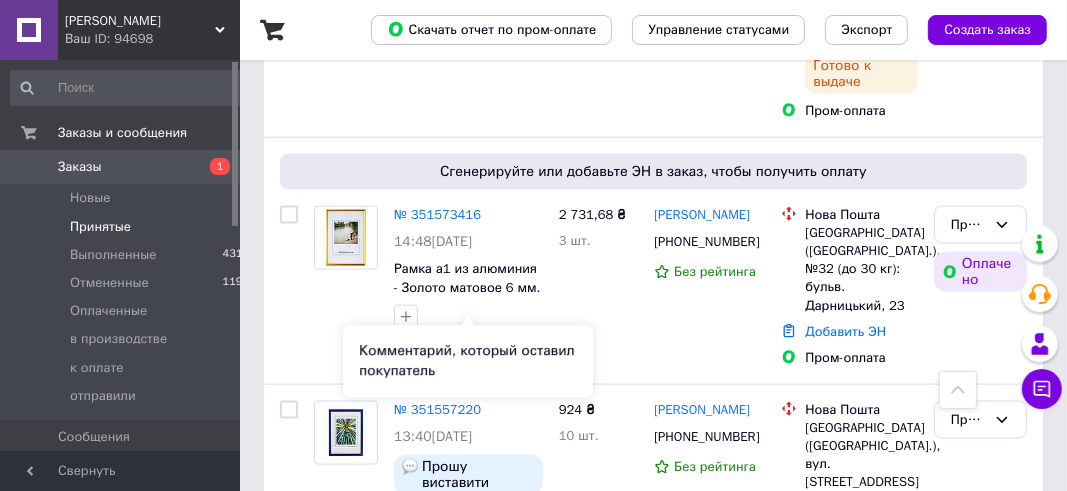 scroll, scrollTop: 1689, scrollLeft: 0, axis: vertical 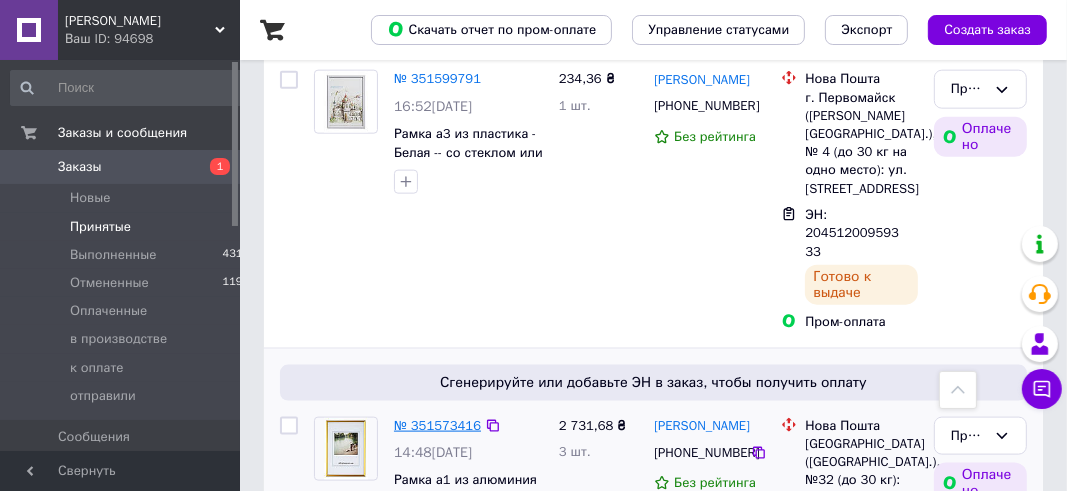 click on "№ 351573416" at bounding box center [437, 425] 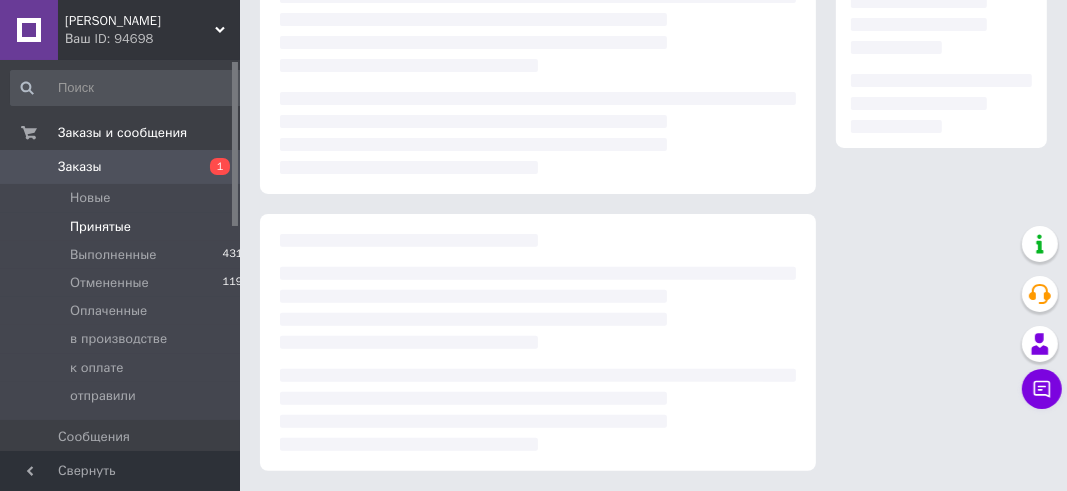 scroll, scrollTop: 423, scrollLeft: 0, axis: vertical 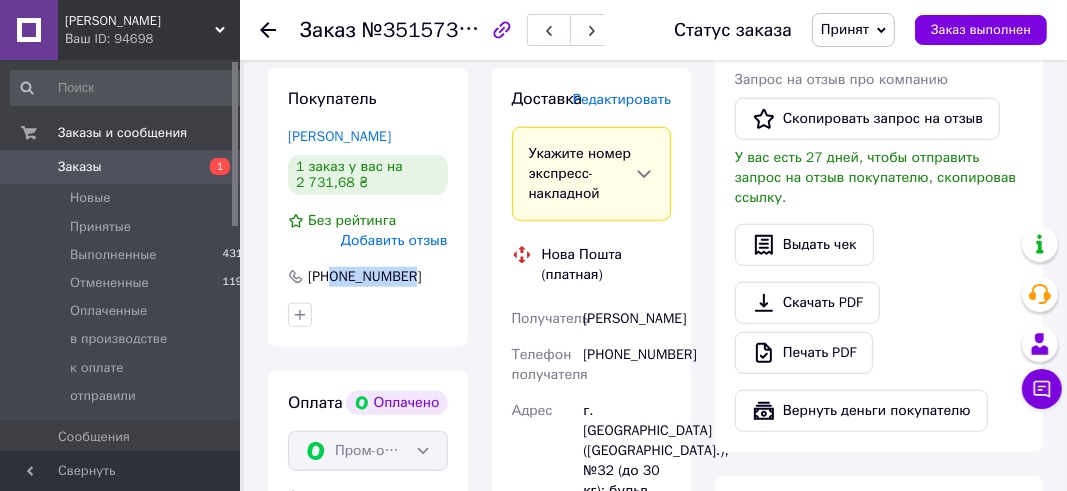 drag, startPoint x: 333, startPoint y: 255, endPoint x: 415, endPoint y: 258, distance: 82.05486 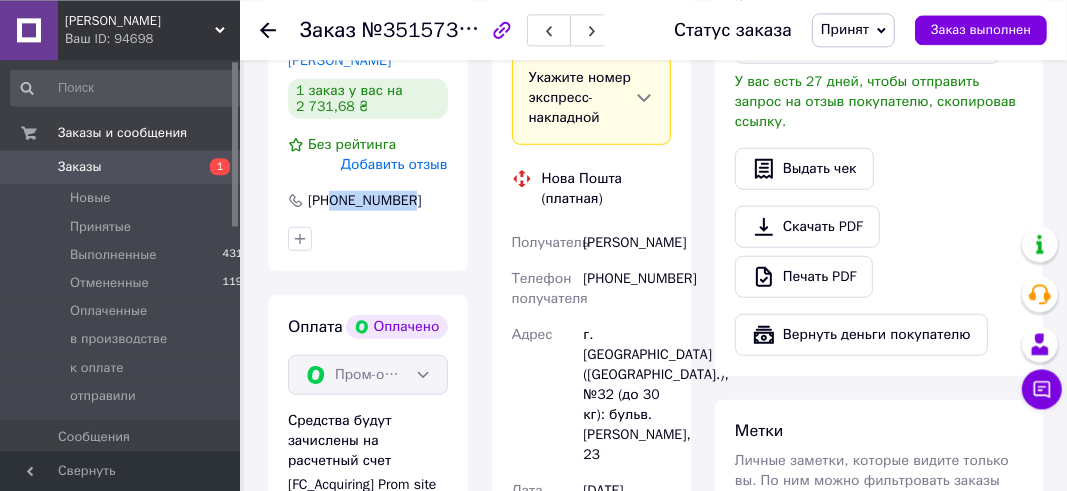 scroll, scrollTop: 1162, scrollLeft: 0, axis: vertical 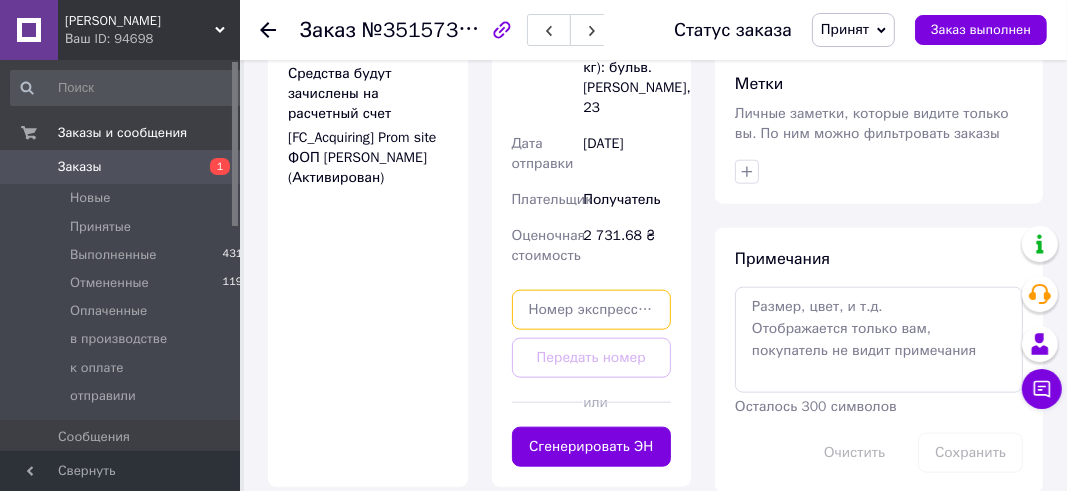 click at bounding box center (592, 310) 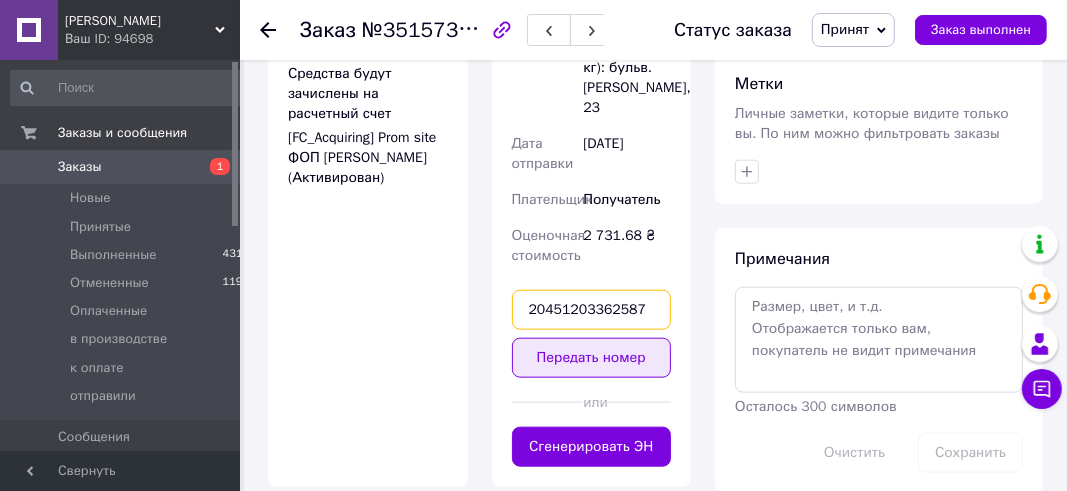 type on "20451203362587" 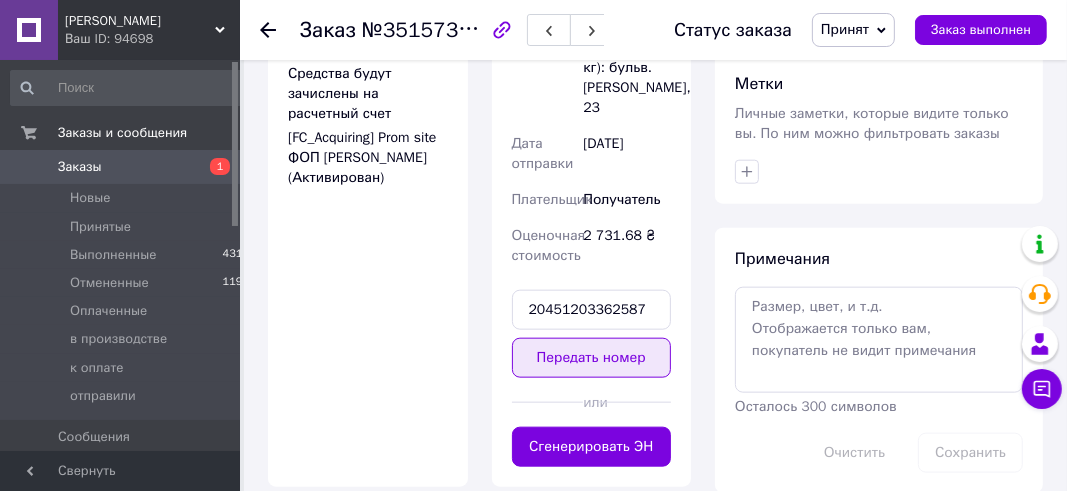 click on "Передать номер" at bounding box center (592, 358) 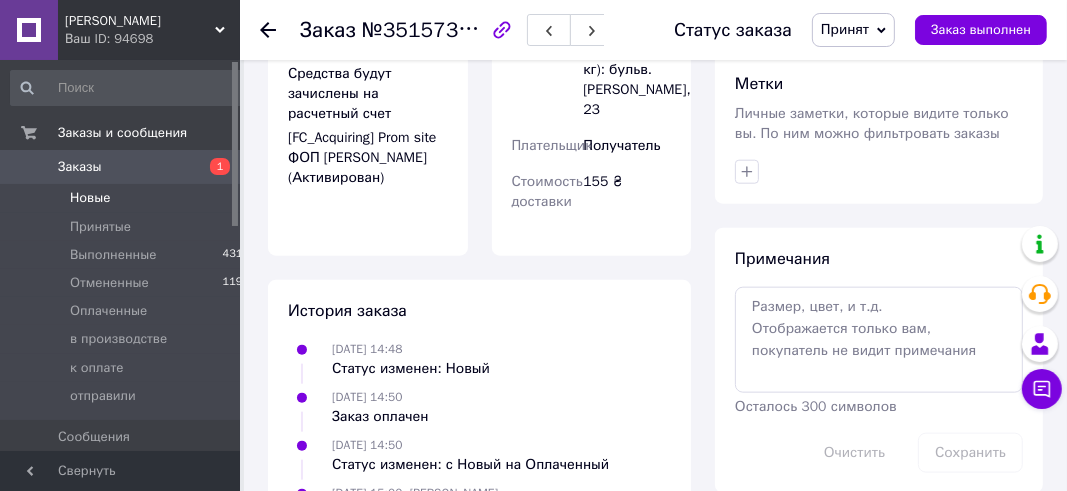 click on "Новые" at bounding box center [90, 198] 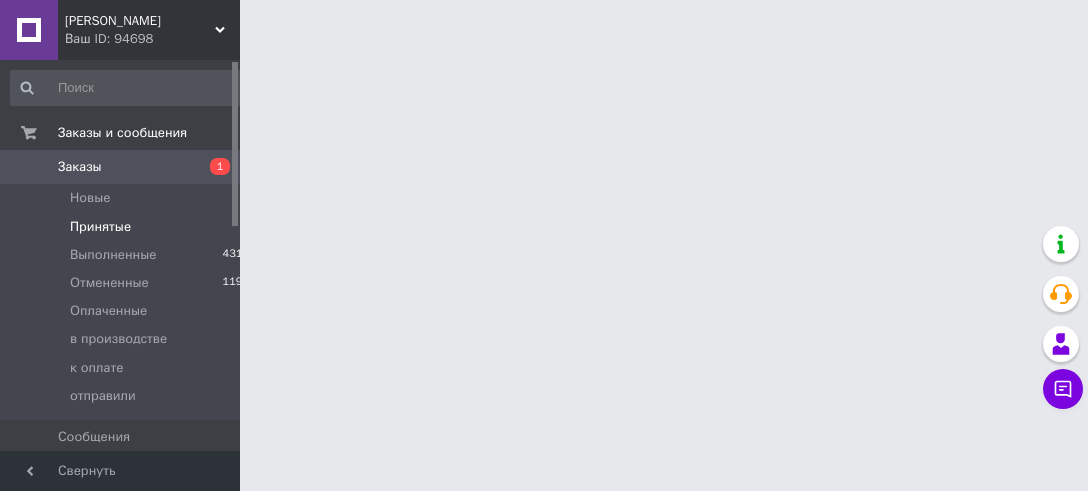 click on "Принятые" at bounding box center (100, 227) 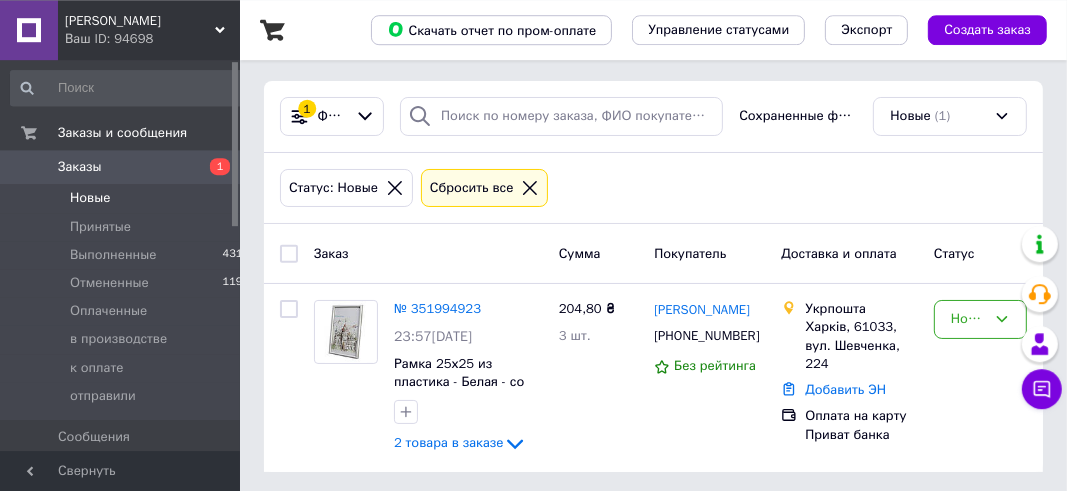 scroll, scrollTop: 0, scrollLeft: 0, axis: both 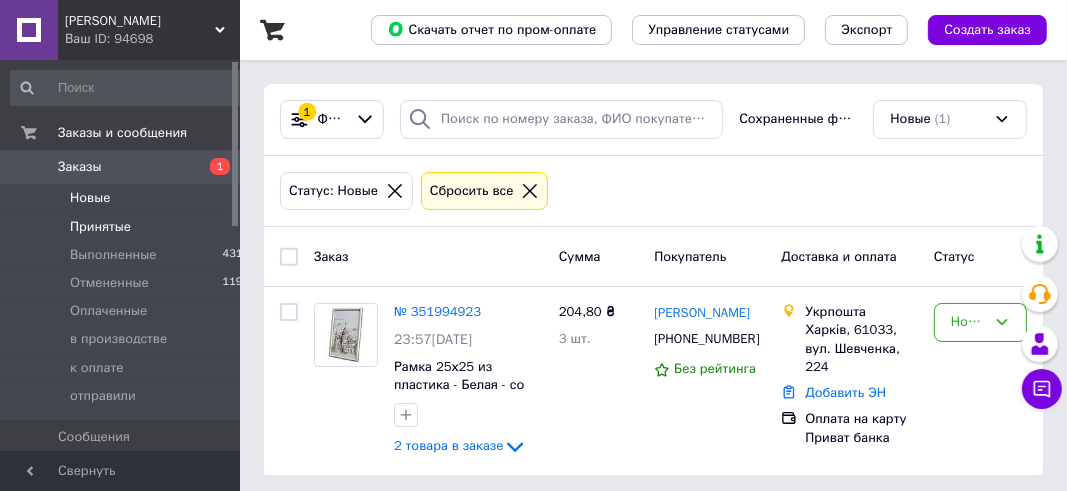 click on "Принятые" at bounding box center [100, 227] 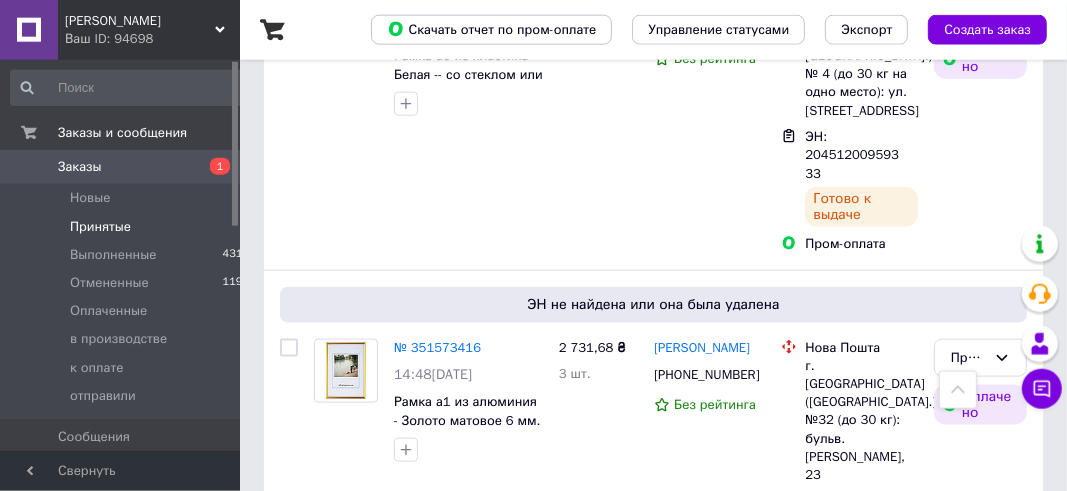 scroll, scrollTop: 1795, scrollLeft: 0, axis: vertical 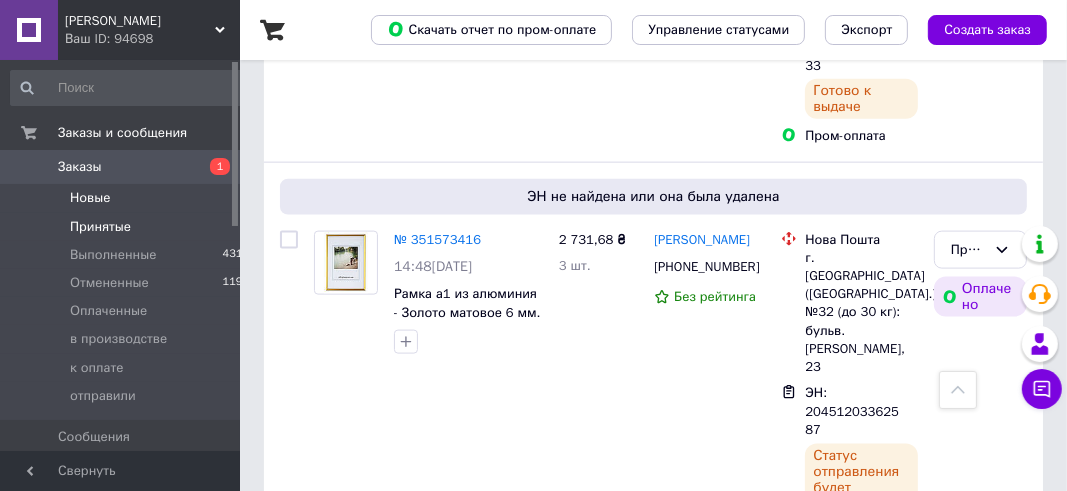 click on "Новые" at bounding box center [90, 198] 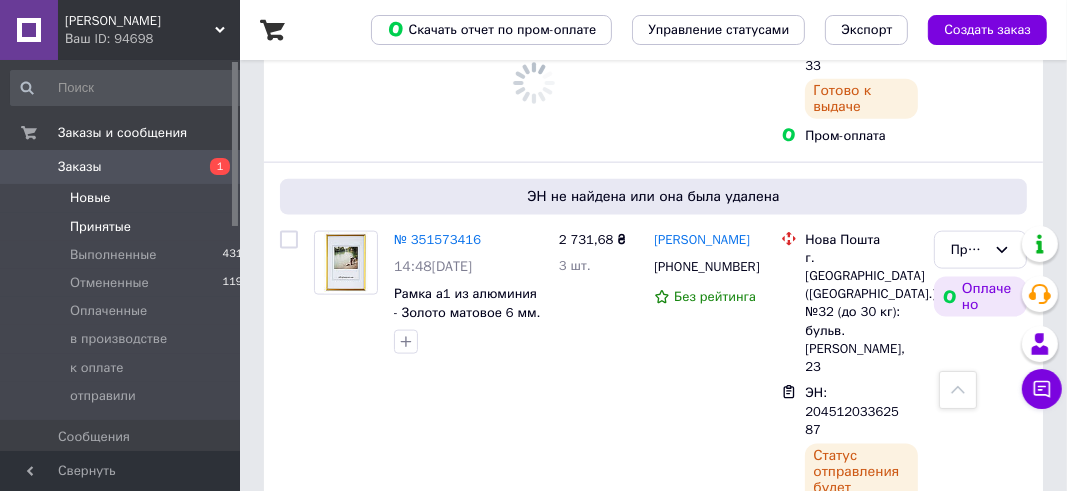 scroll, scrollTop: 0, scrollLeft: 0, axis: both 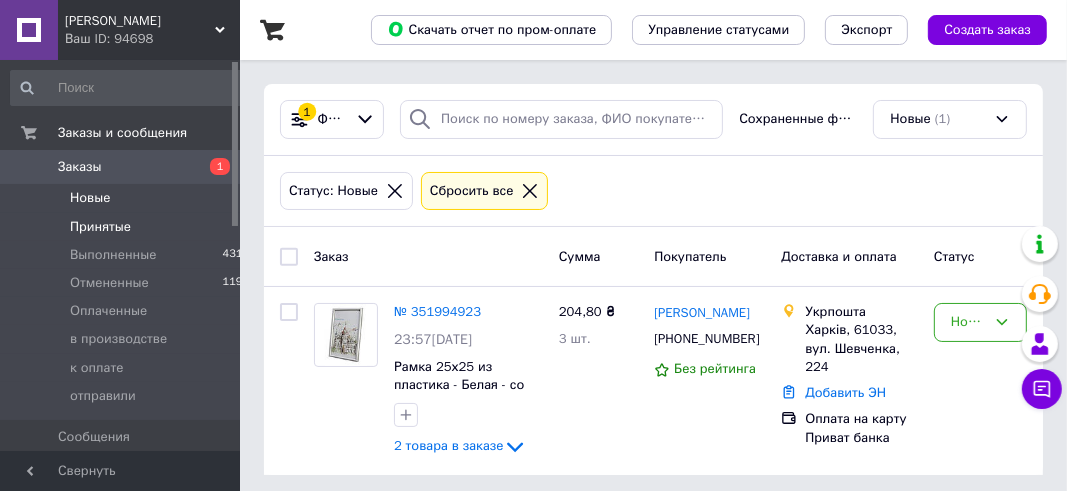 click on "Принятые" at bounding box center [100, 227] 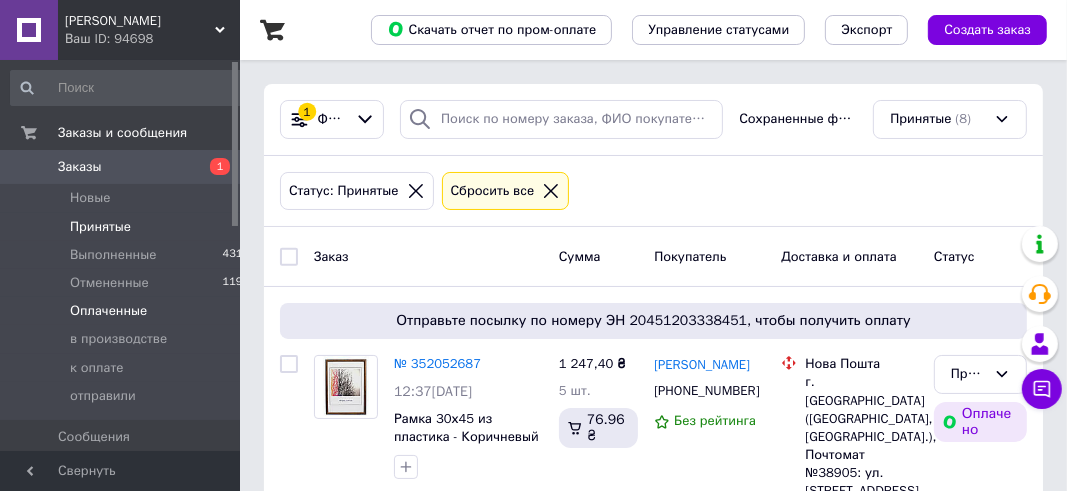 click on "Оплаченные" at bounding box center (108, 311) 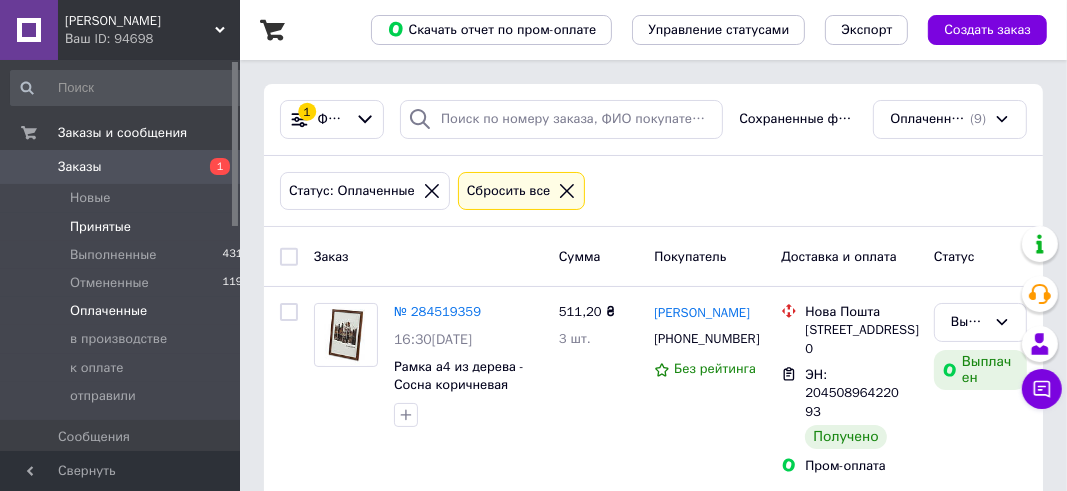 click on "Принятые" at bounding box center (100, 227) 